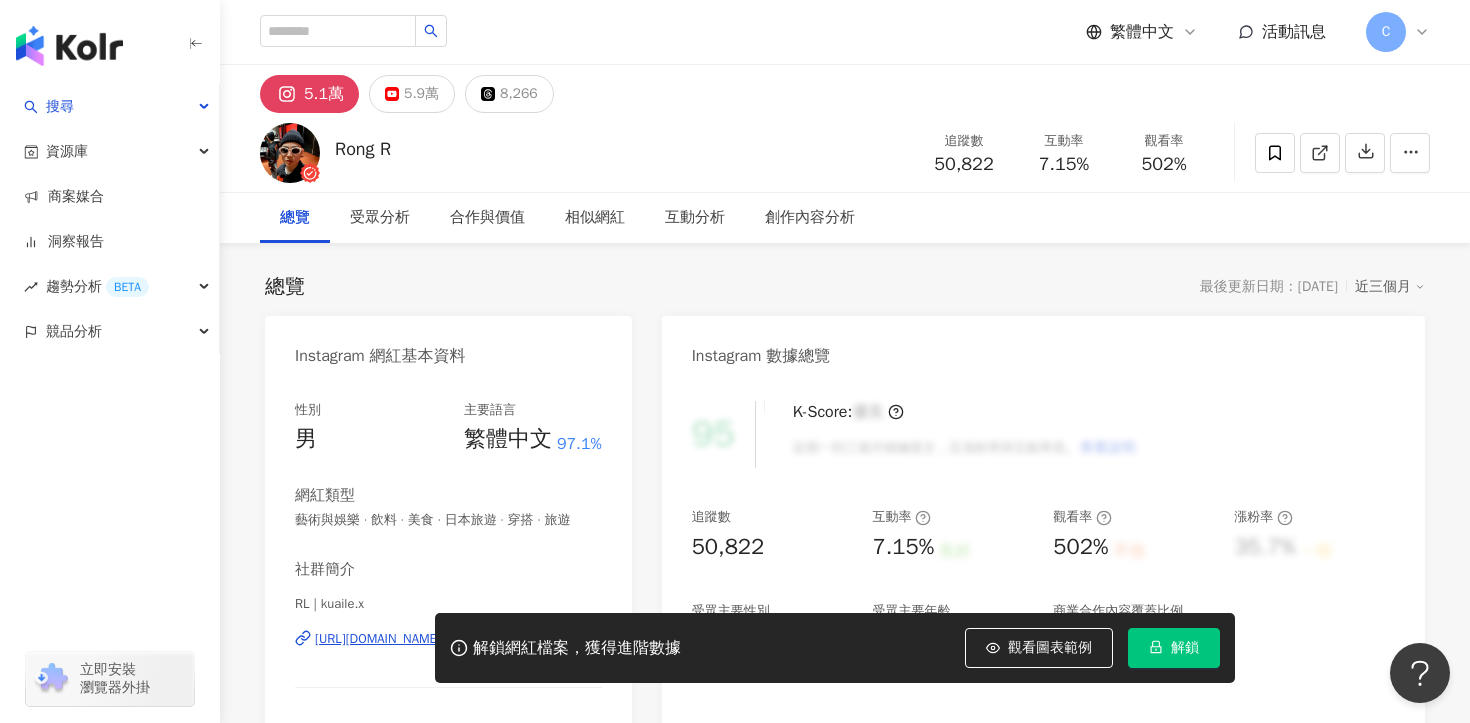 scroll, scrollTop: 0, scrollLeft: 0, axis: both 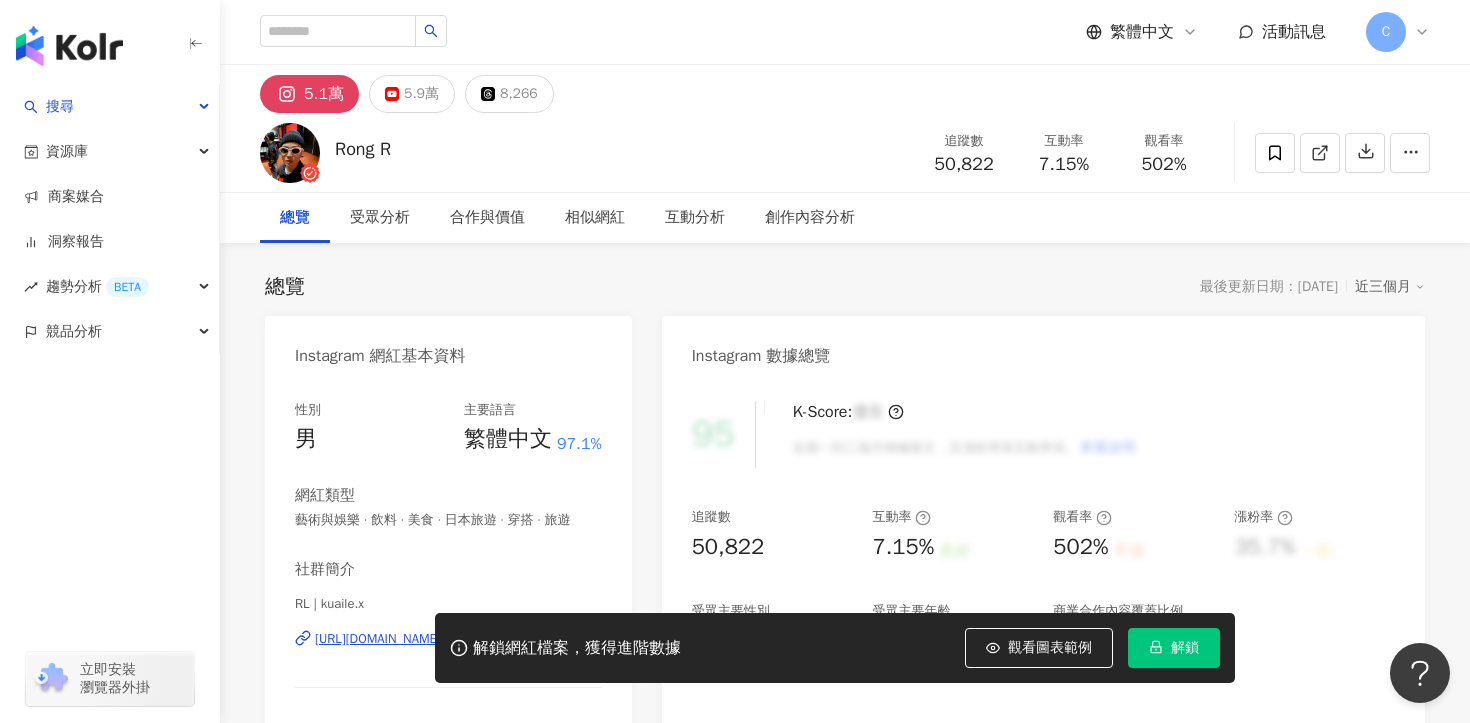click on "解鎖" at bounding box center (1185, 648) 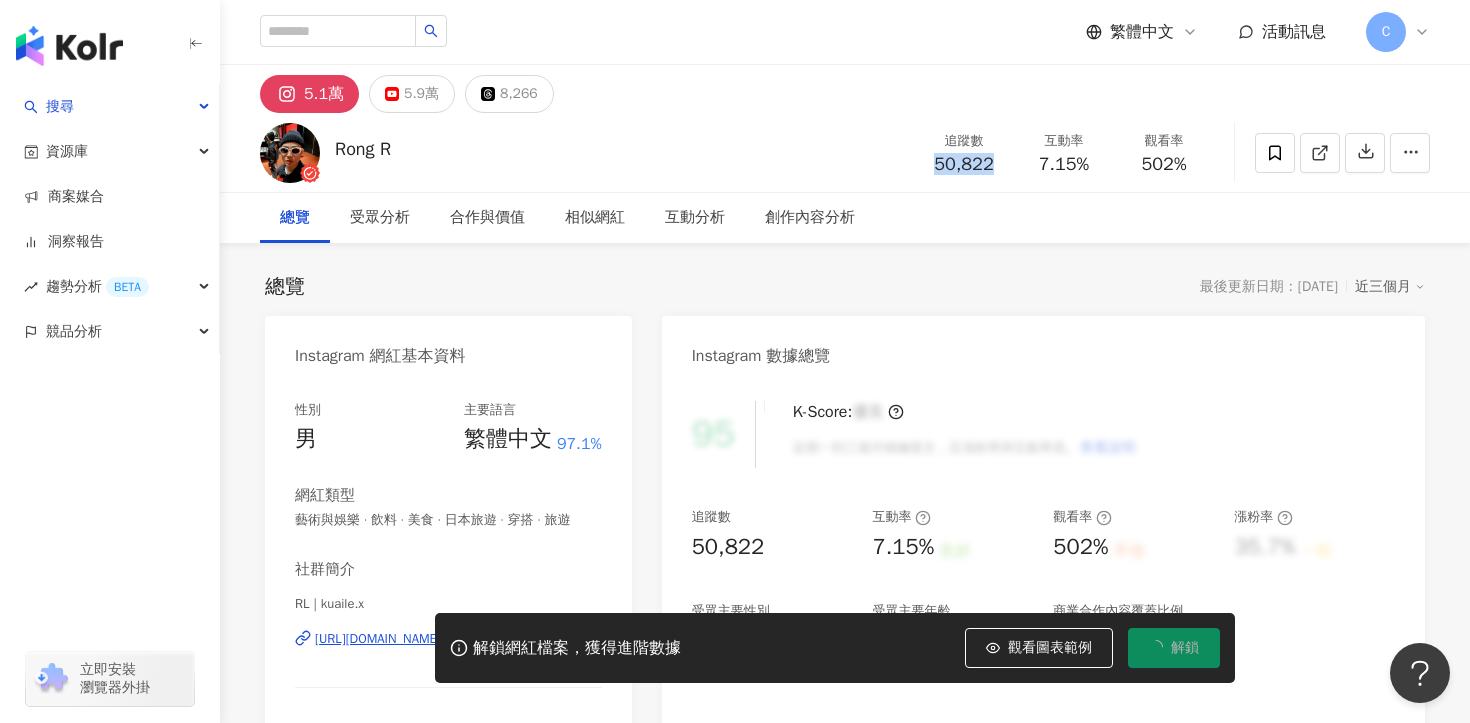drag, startPoint x: 931, startPoint y: 169, endPoint x: 998, endPoint y: 169, distance: 67 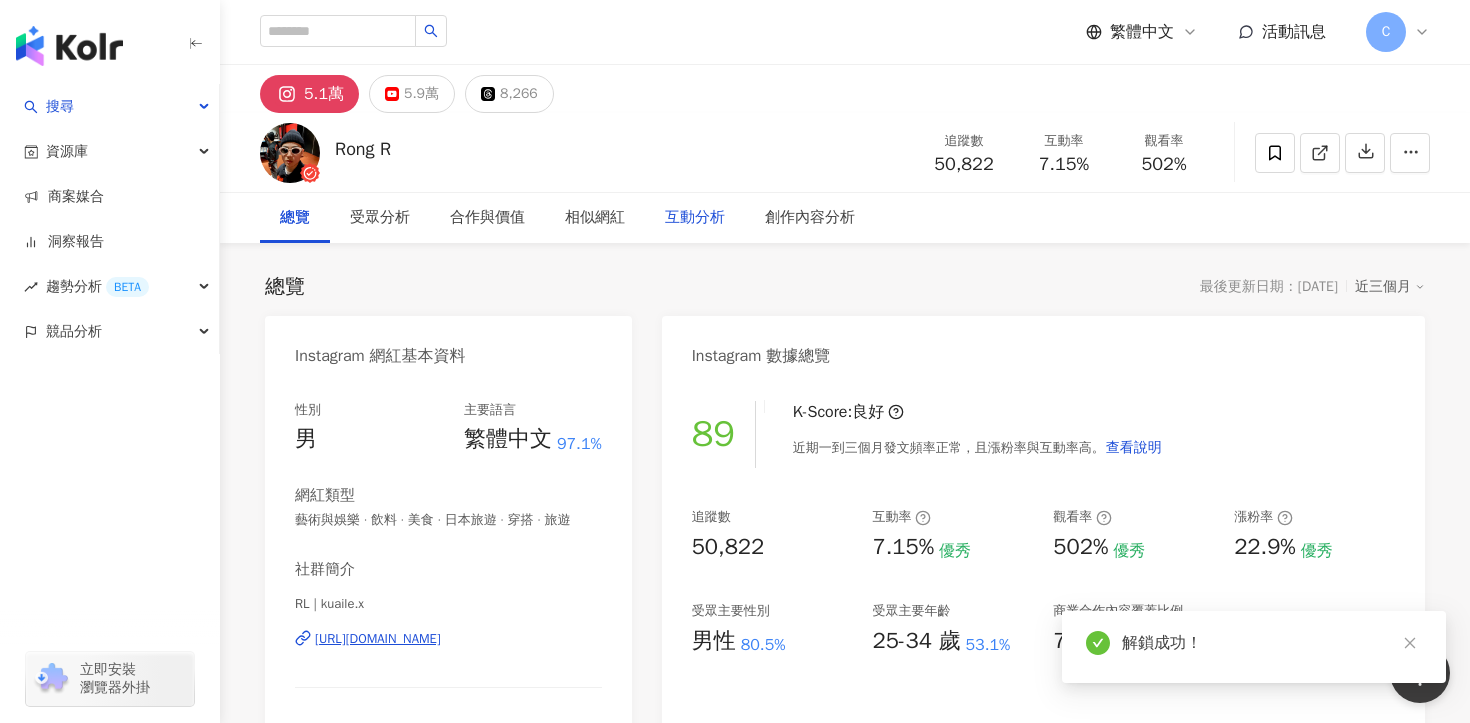 click on "互動分析" at bounding box center (695, 218) 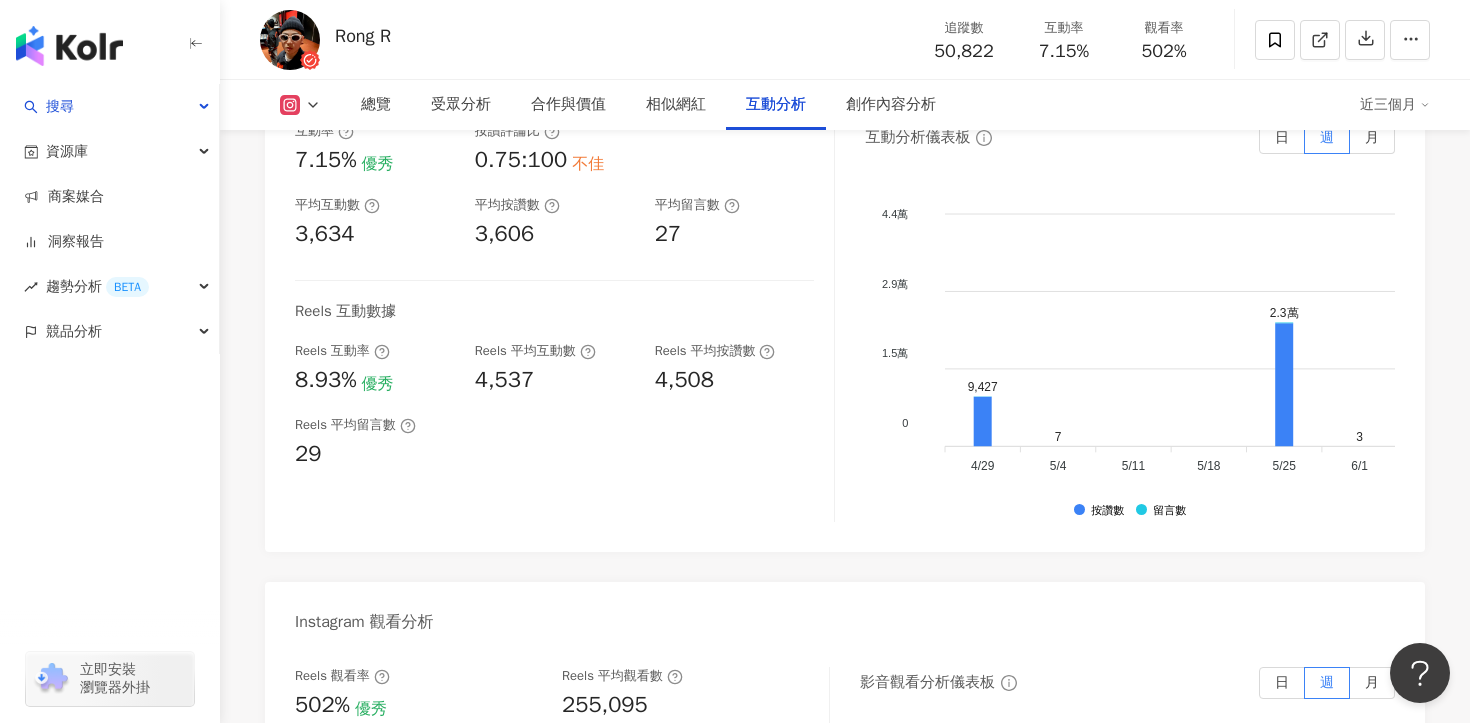 scroll, scrollTop: 4118, scrollLeft: 0, axis: vertical 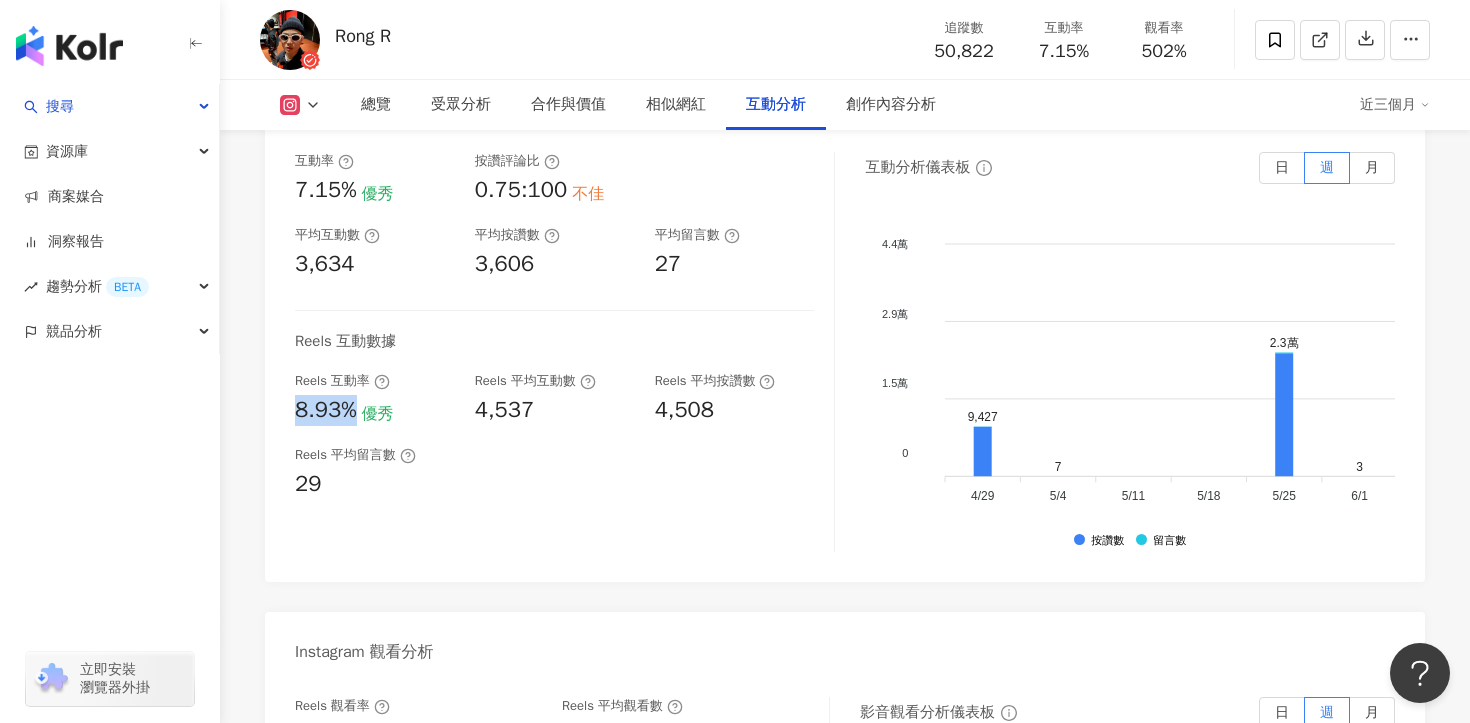 drag, startPoint x: 359, startPoint y: 345, endPoint x: 297, endPoint y: 345, distance: 62 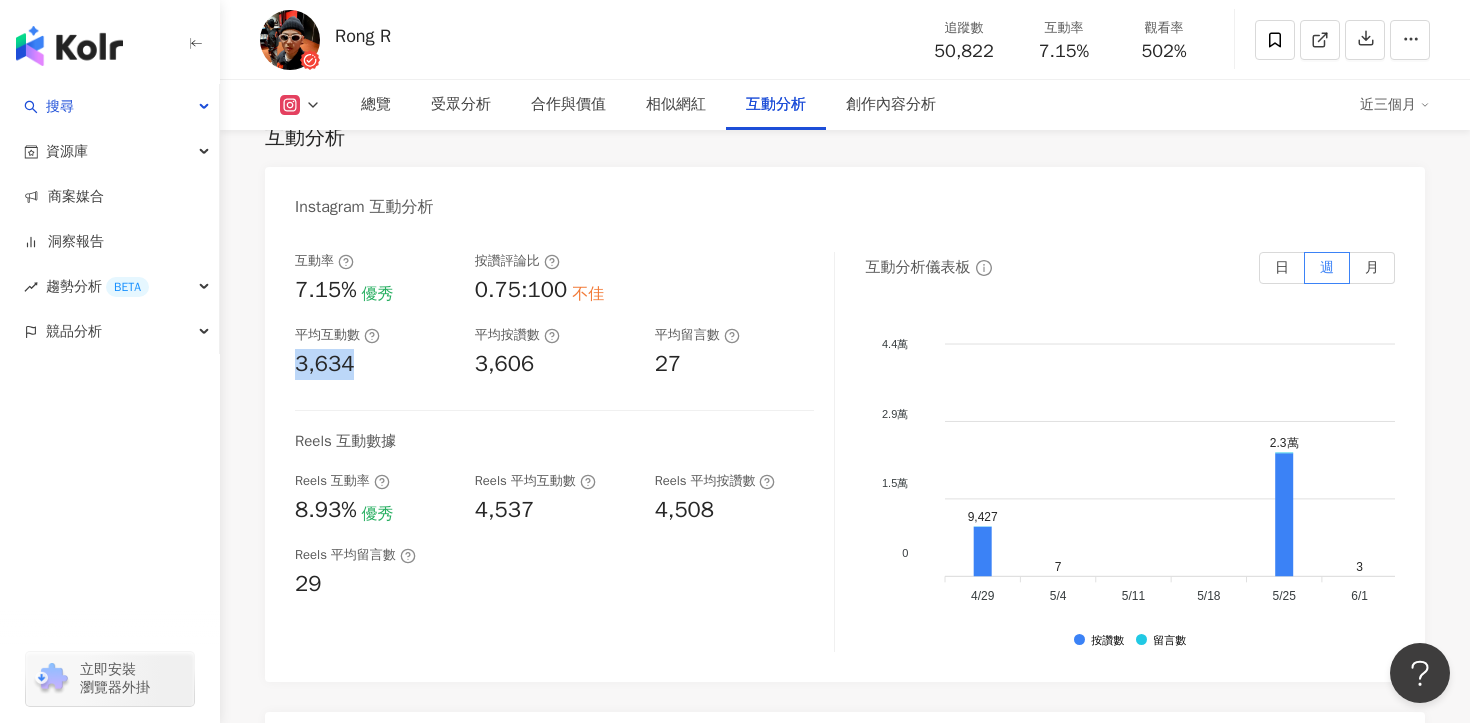 drag, startPoint x: 294, startPoint y: 298, endPoint x: 382, endPoint y: 298, distance: 88 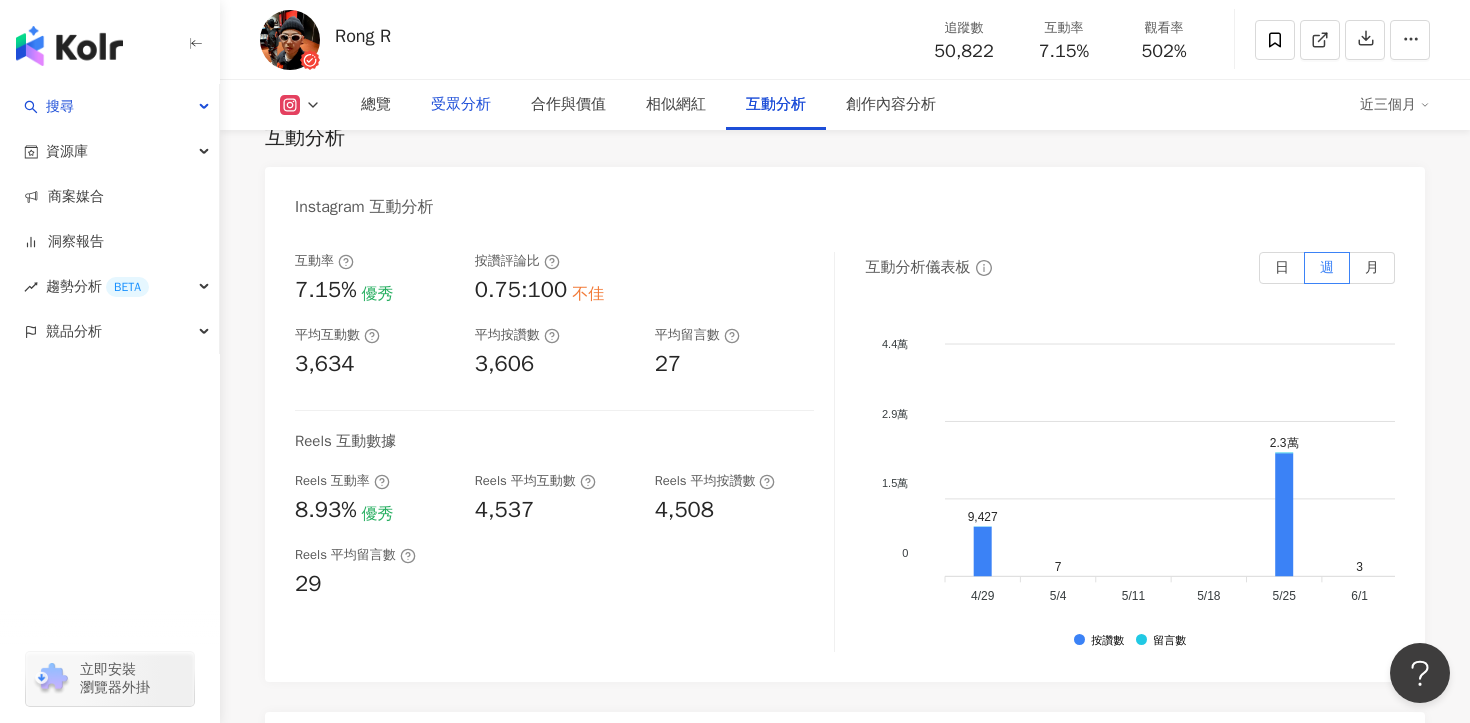 click on "受眾分析" at bounding box center [461, 105] 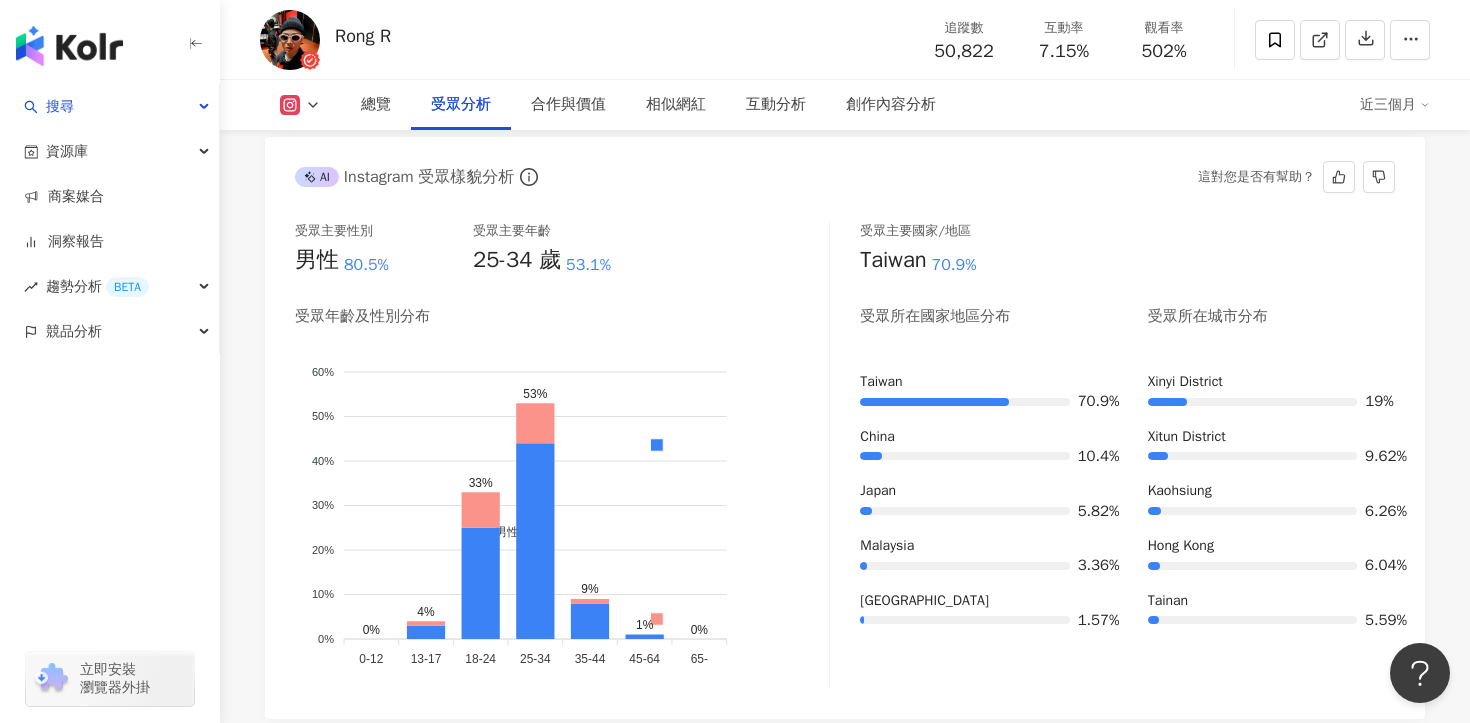 scroll, scrollTop: 1731, scrollLeft: 0, axis: vertical 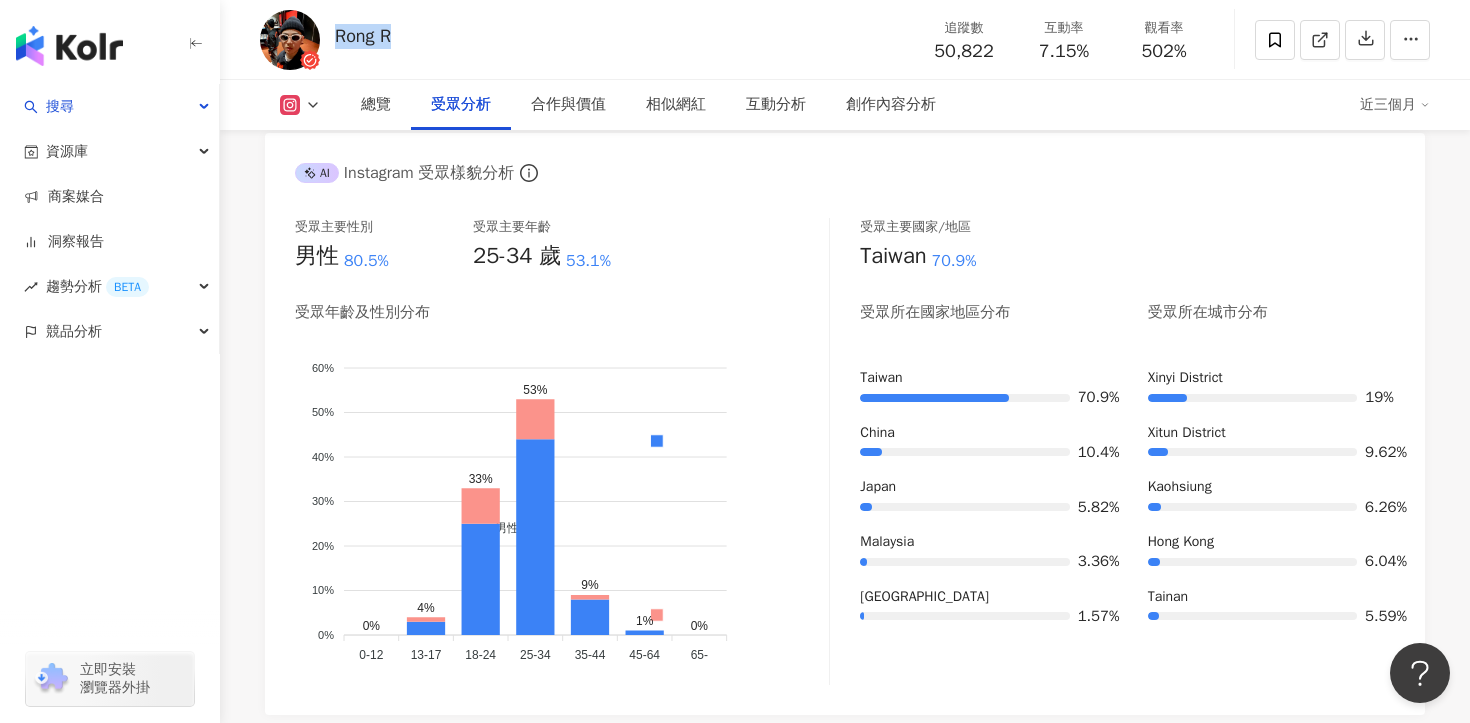 drag, startPoint x: 338, startPoint y: 33, endPoint x: 439, endPoint y: 33, distance: 101 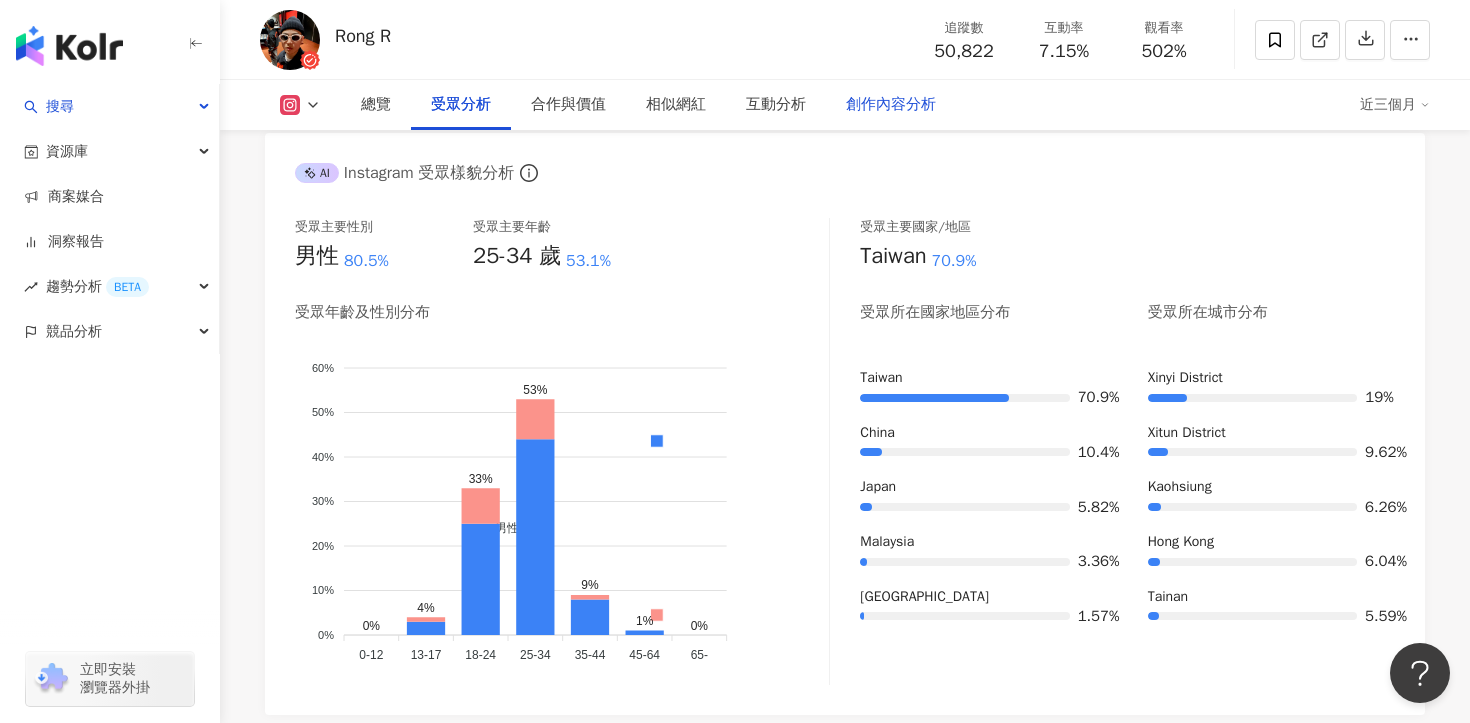 click on "創作內容分析" at bounding box center (891, 105) 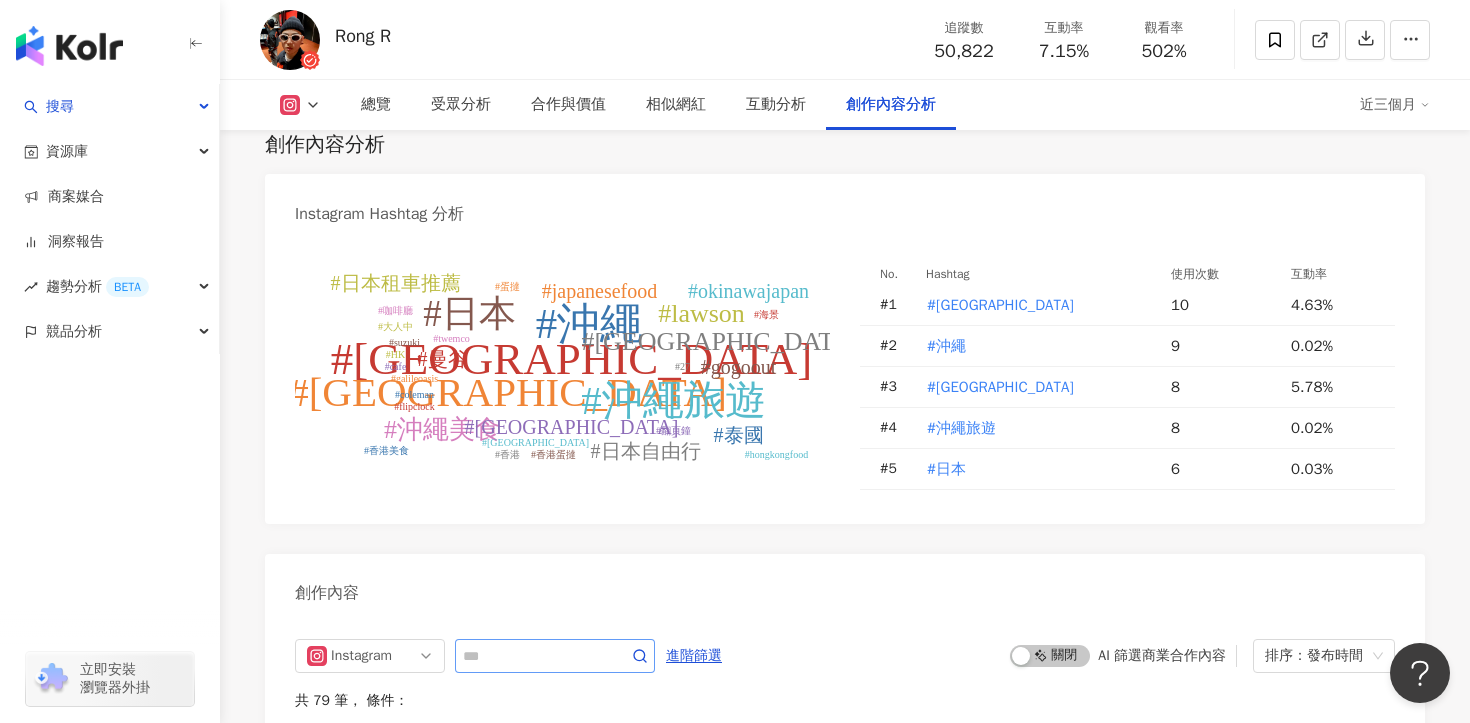 click at bounding box center [555, 656] 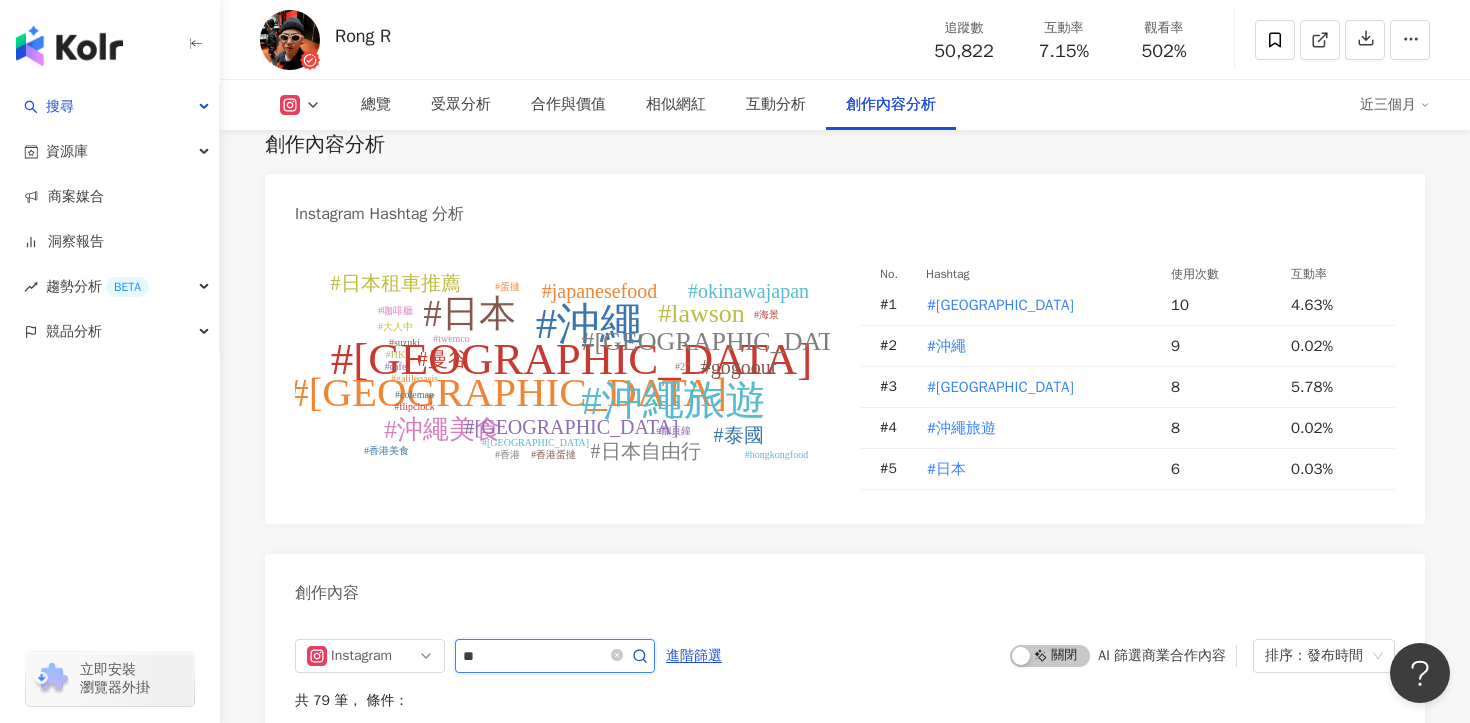 type on "**" 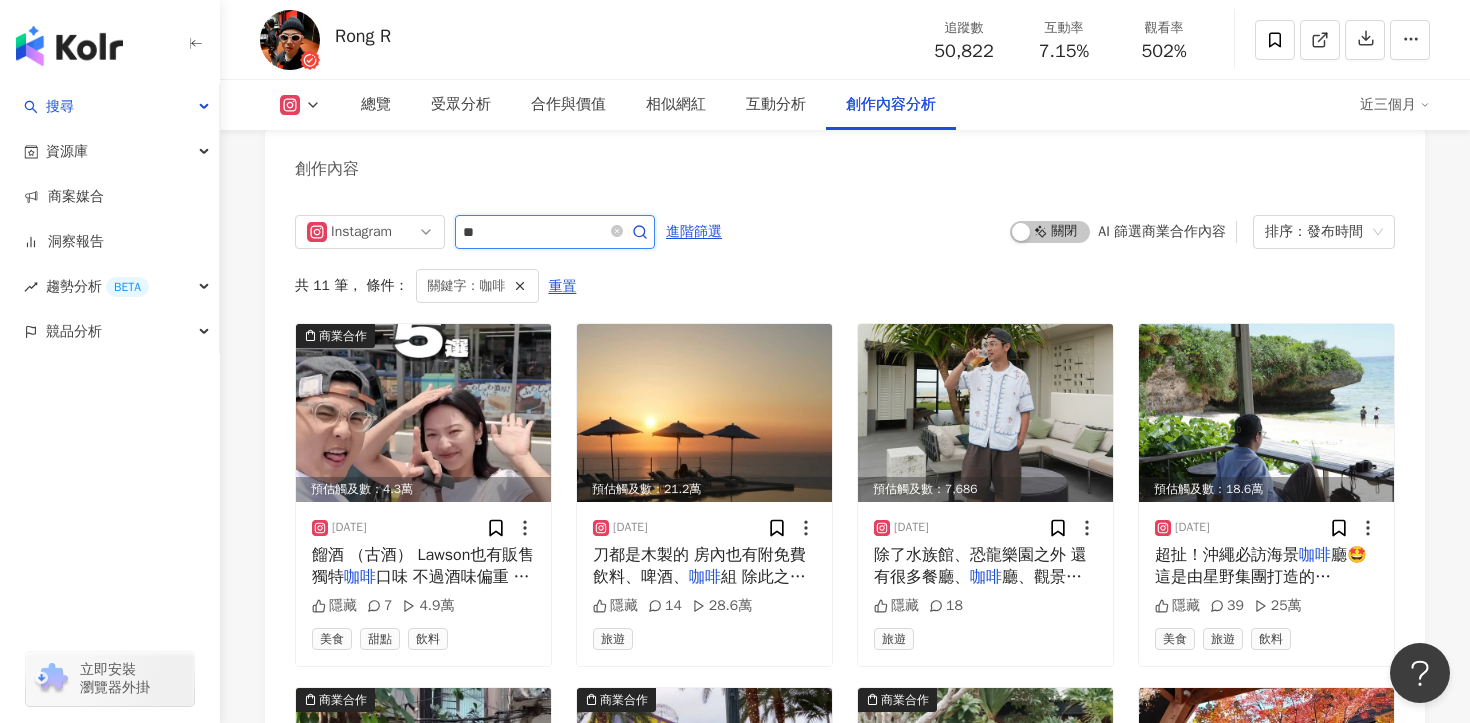 scroll, scrollTop: 6245, scrollLeft: 0, axis: vertical 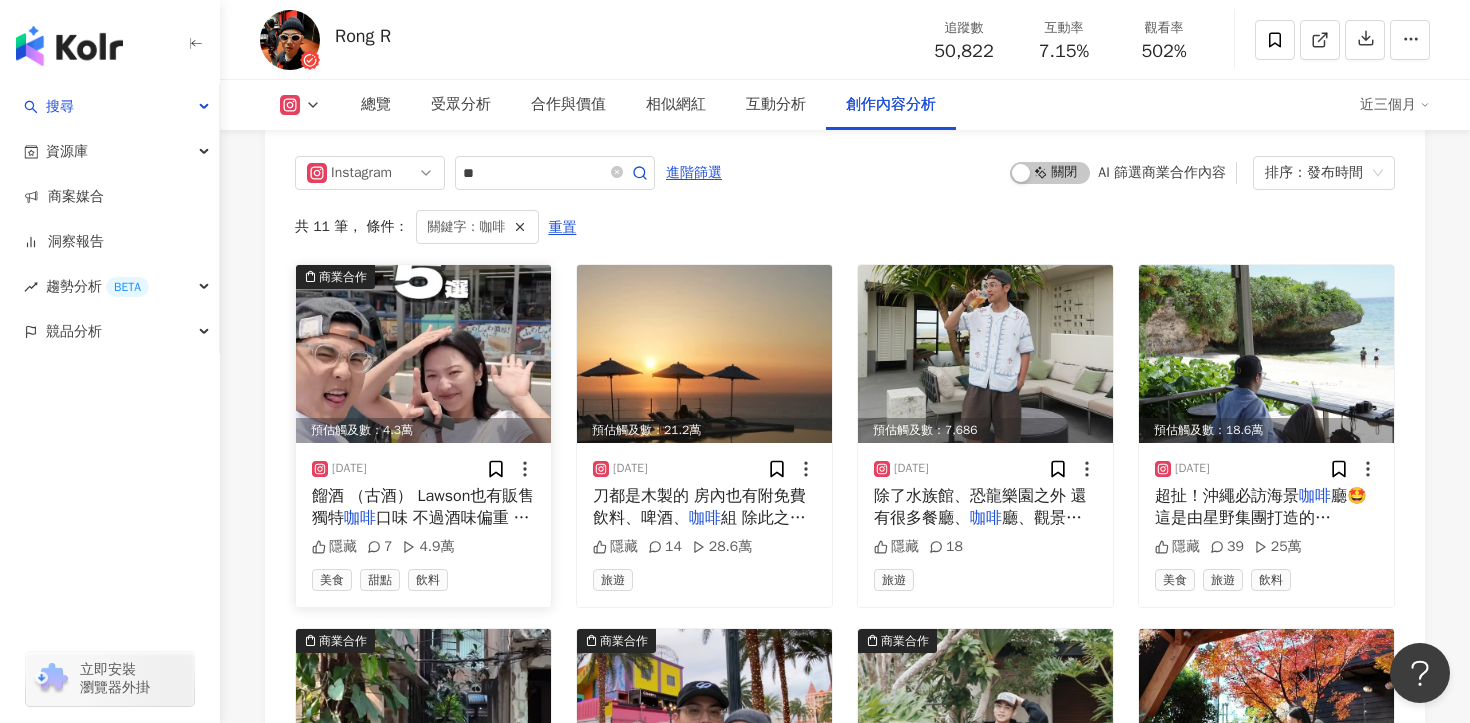 click on "口味
不過酒味偏重 當地人習慣加冰水" at bounding box center [421, 529] 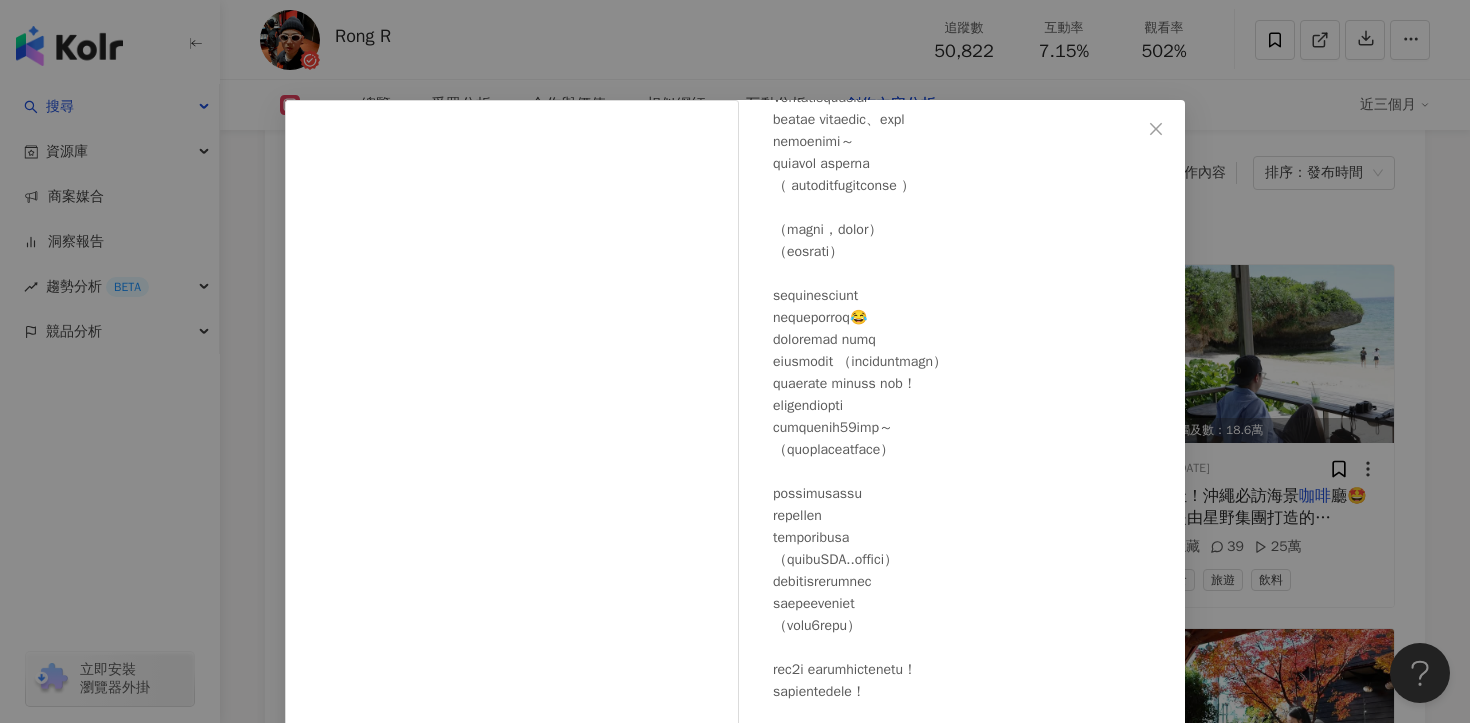 scroll, scrollTop: 633, scrollLeft: 0, axis: vertical 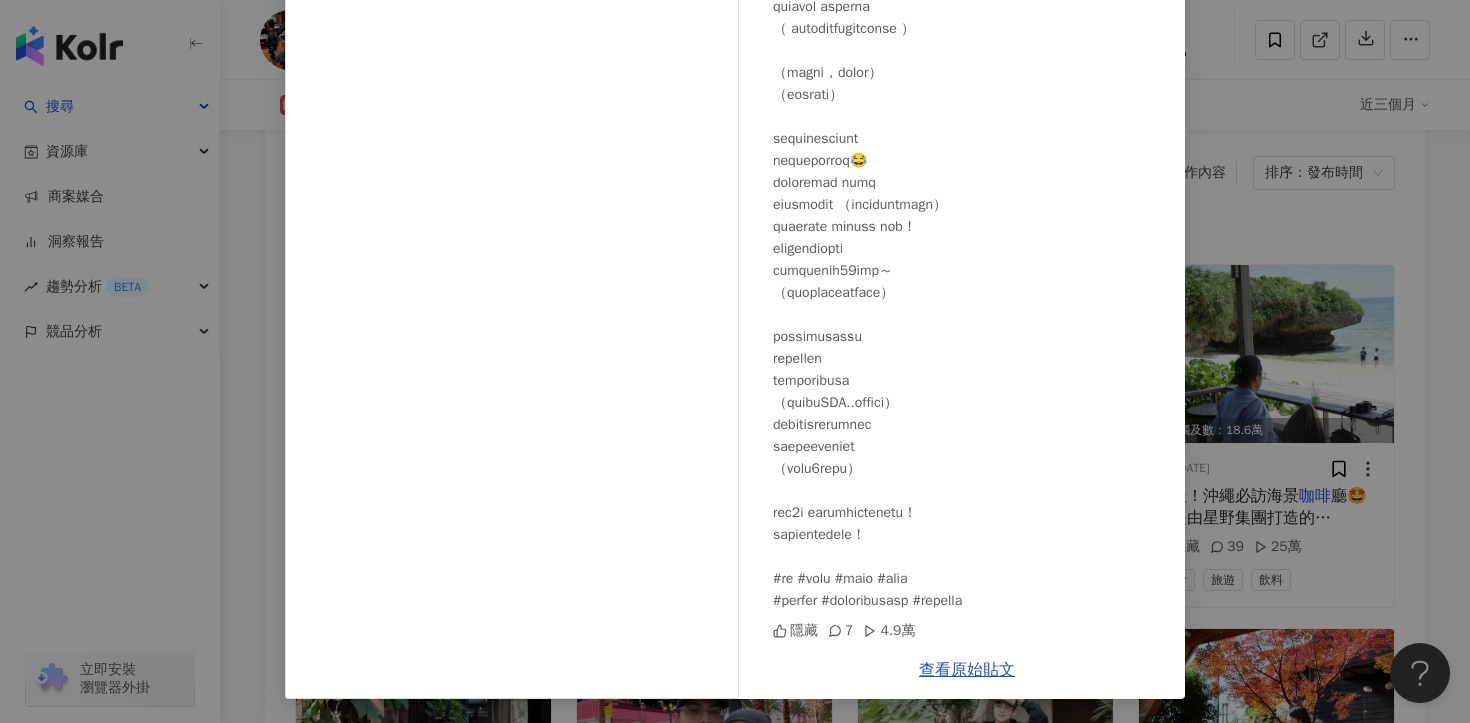 click on "Rong R 2025/7/18 隱藏 7 4.9萬 查看原始貼文" at bounding box center (735, 361) 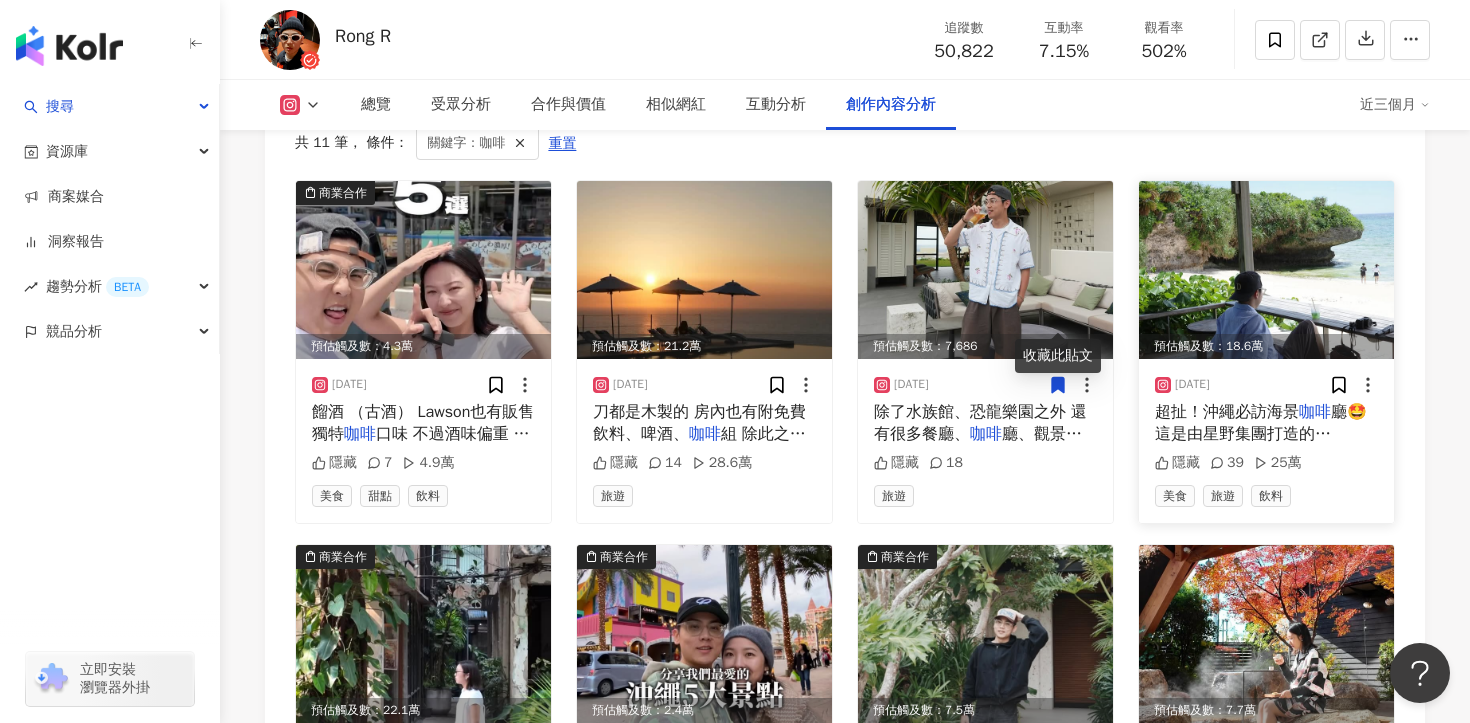 scroll, scrollTop: 6347, scrollLeft: 0, axis: vertical 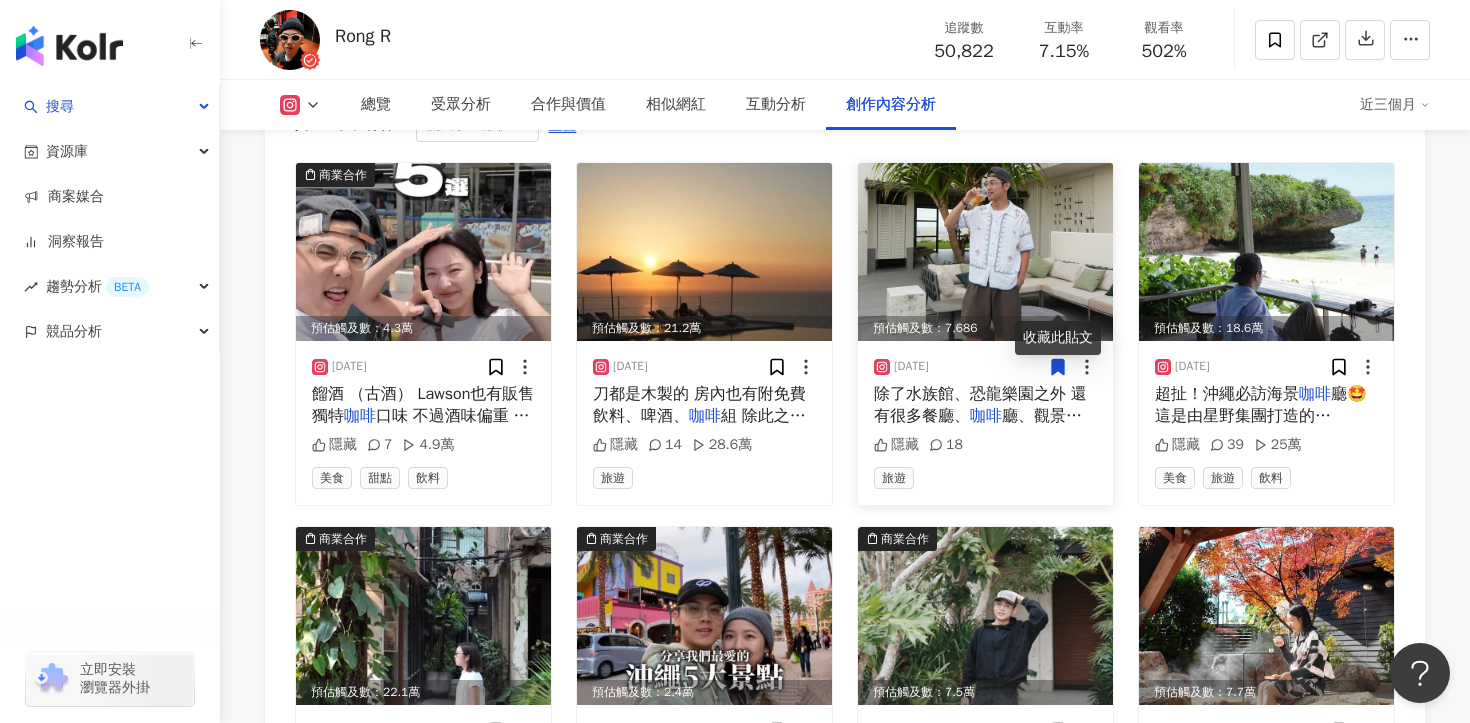 click on "除了水族館、恐龍樂園之外
還有很多餐廳、" at bounding box center (980, 405) 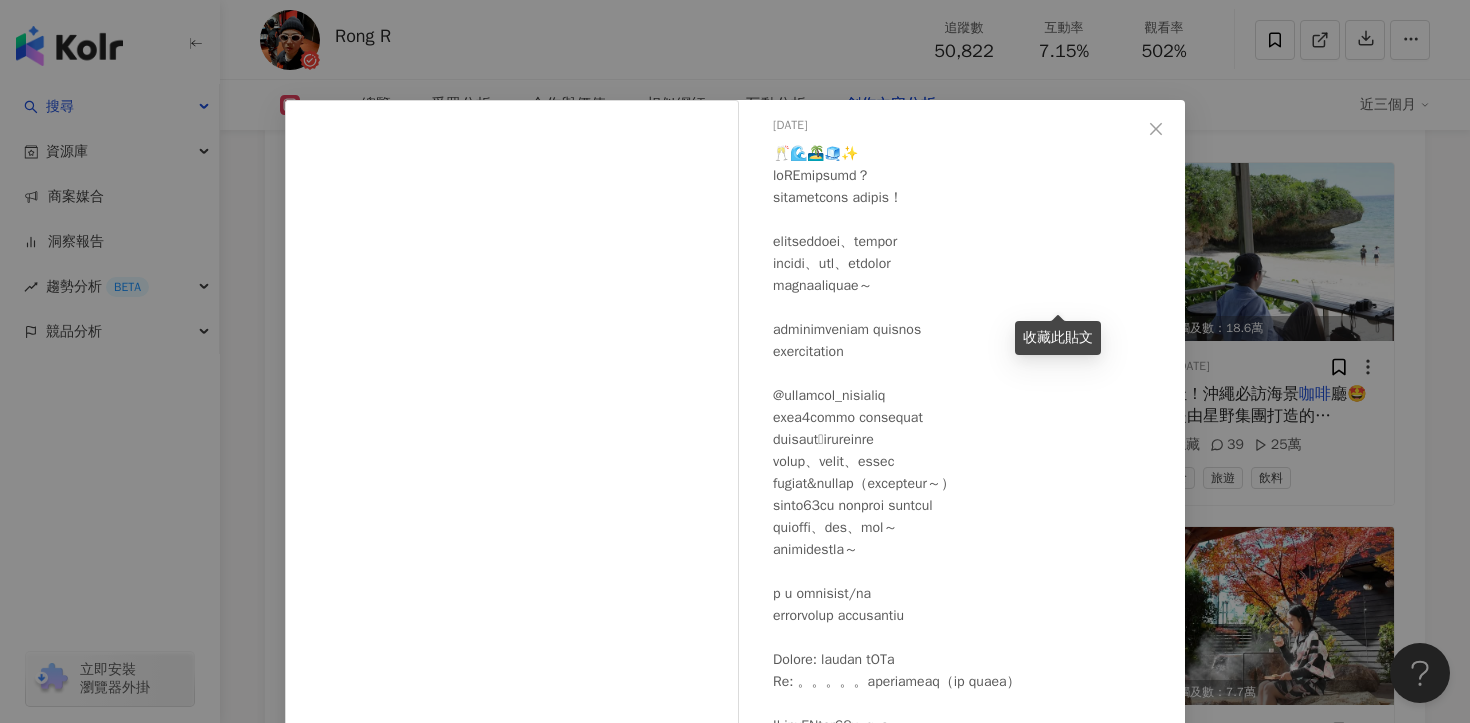 scroll, scrollTop: 67, scrollLeft: 0, axis: vertical 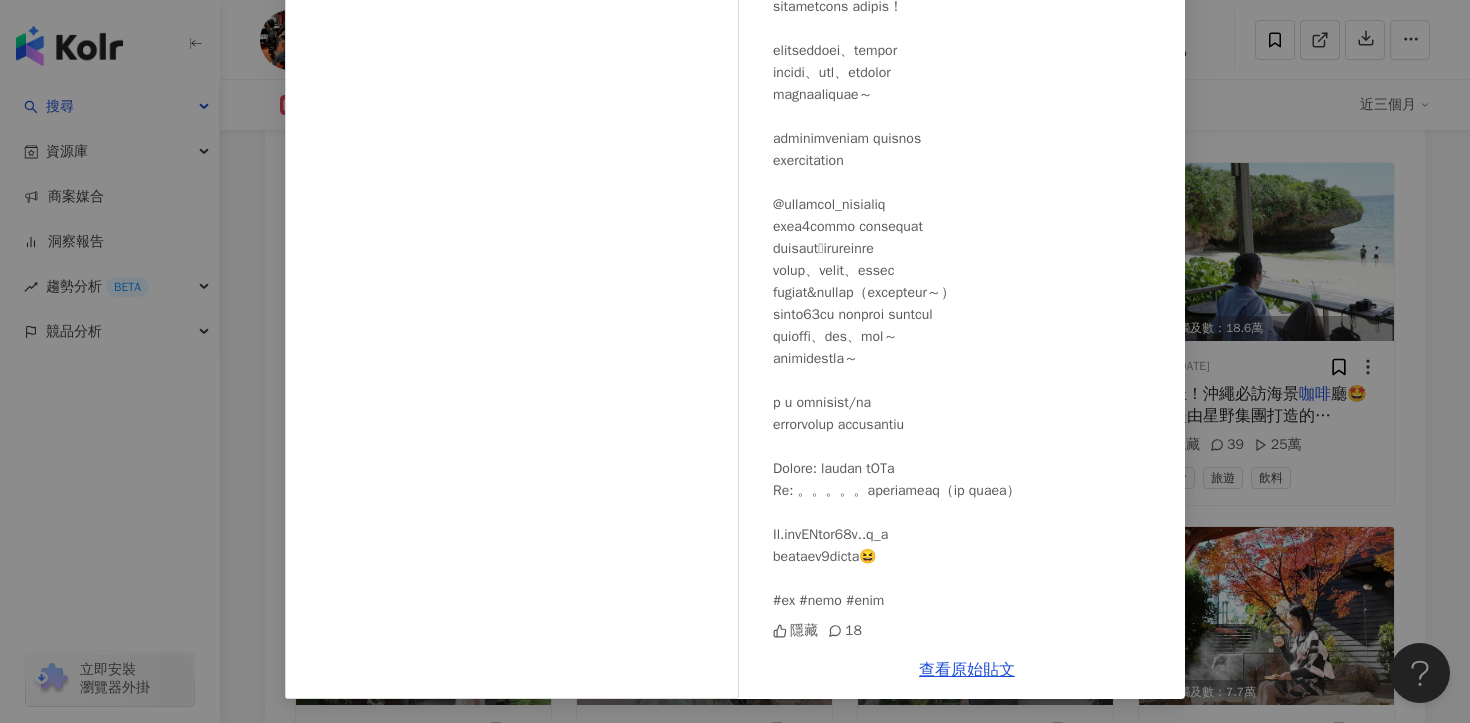 click on "Rong R 2025/6/29 隱藏 18 查看原始貼文" at bounding box center (735, 361) 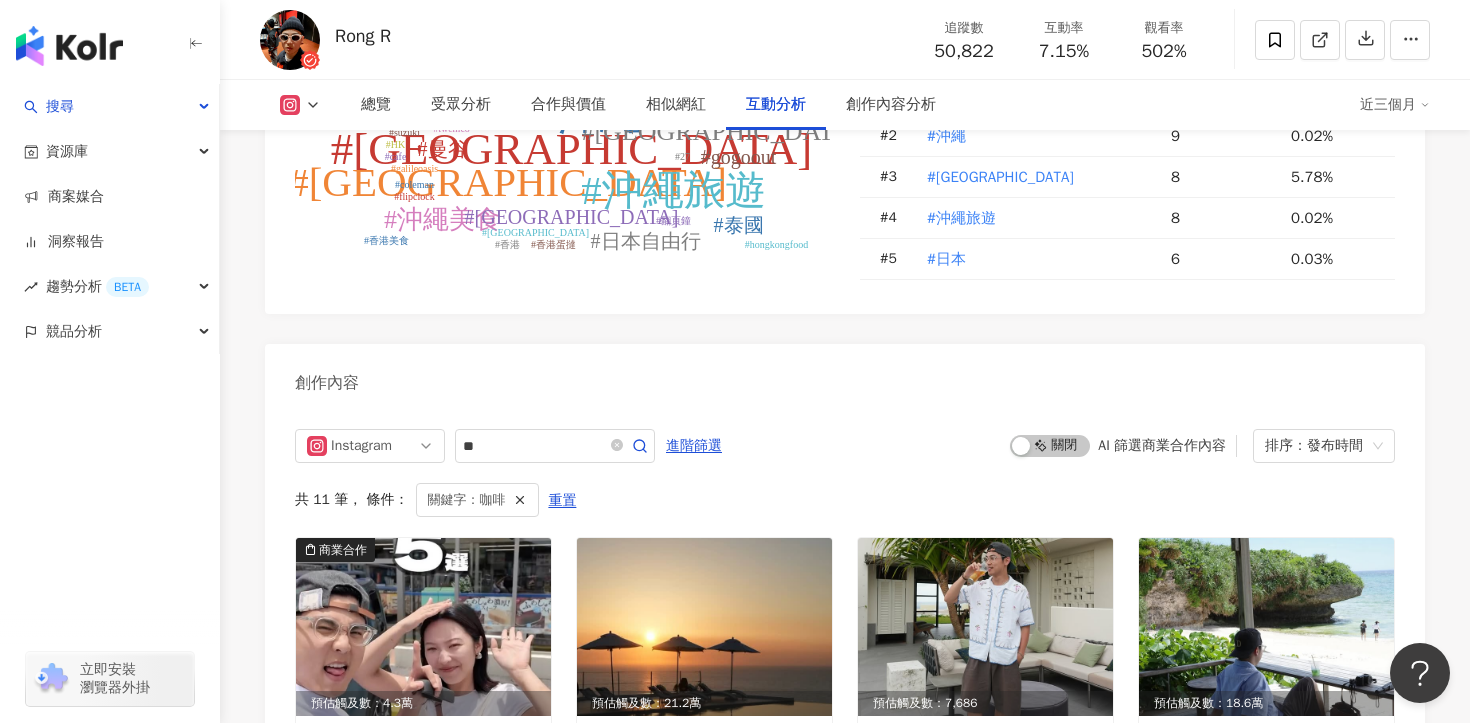 scroll, scrollTop: 4111, scrollLeft: 0, axis: vertical 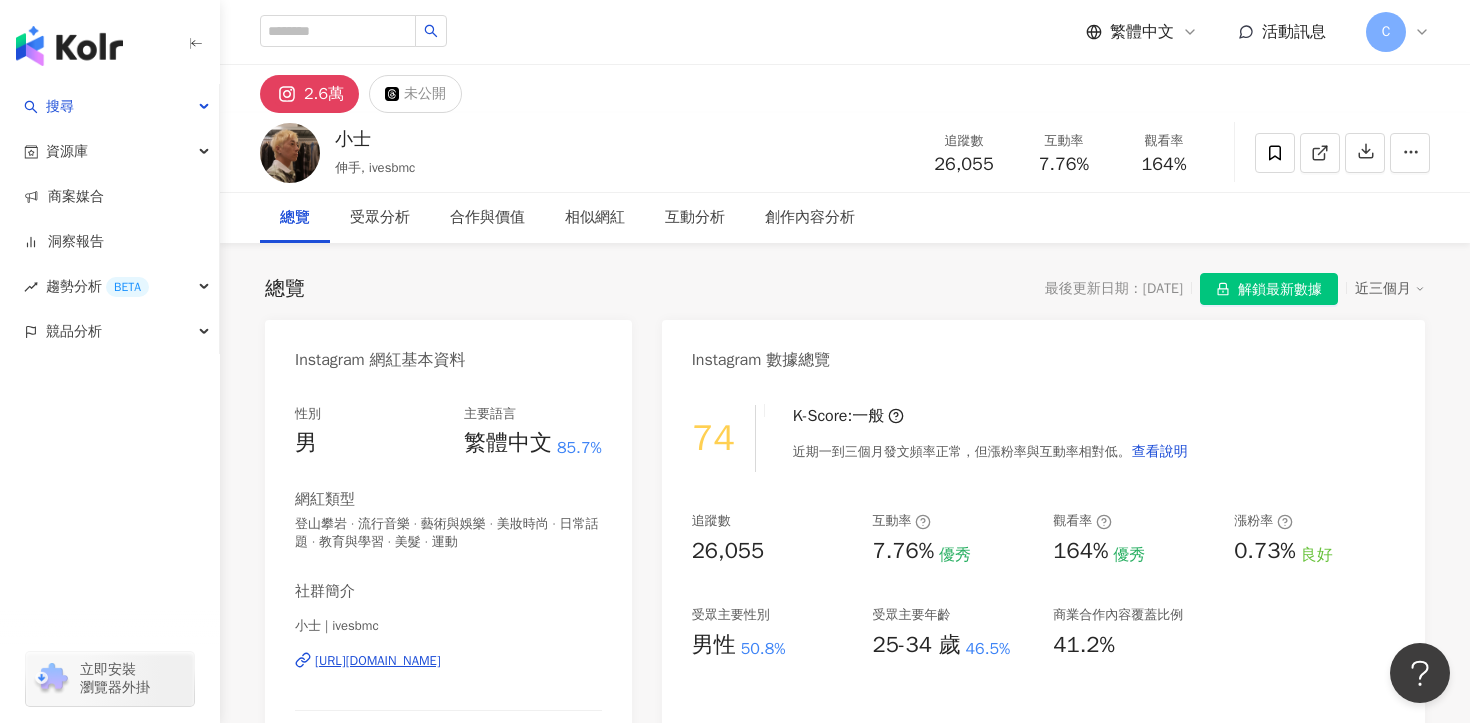 click on "https://www.instagram.com/ivesbmc/" at bounding box center (378, 661) 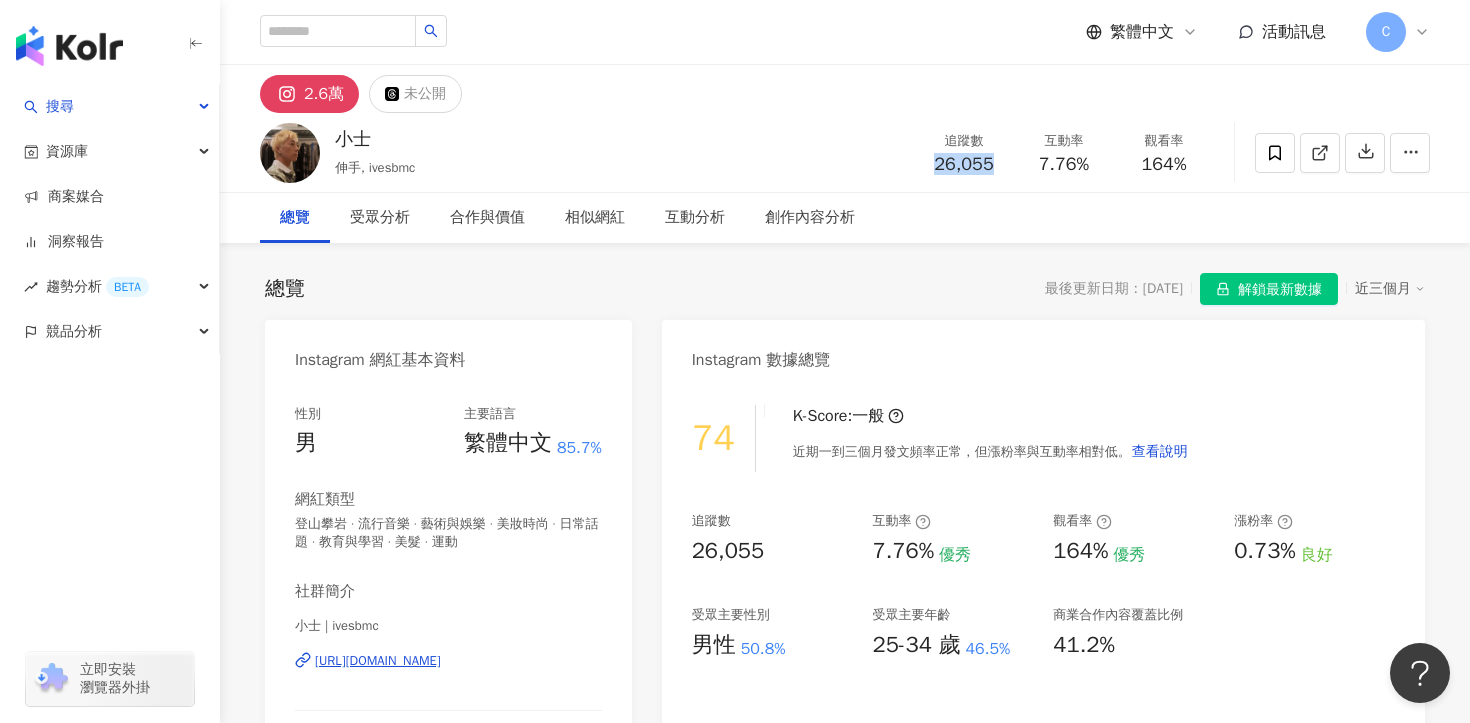 drag, startPoint x: 934, startPoint y: 166, endPoint x: 1010, endPoint y: 166, distance: 76 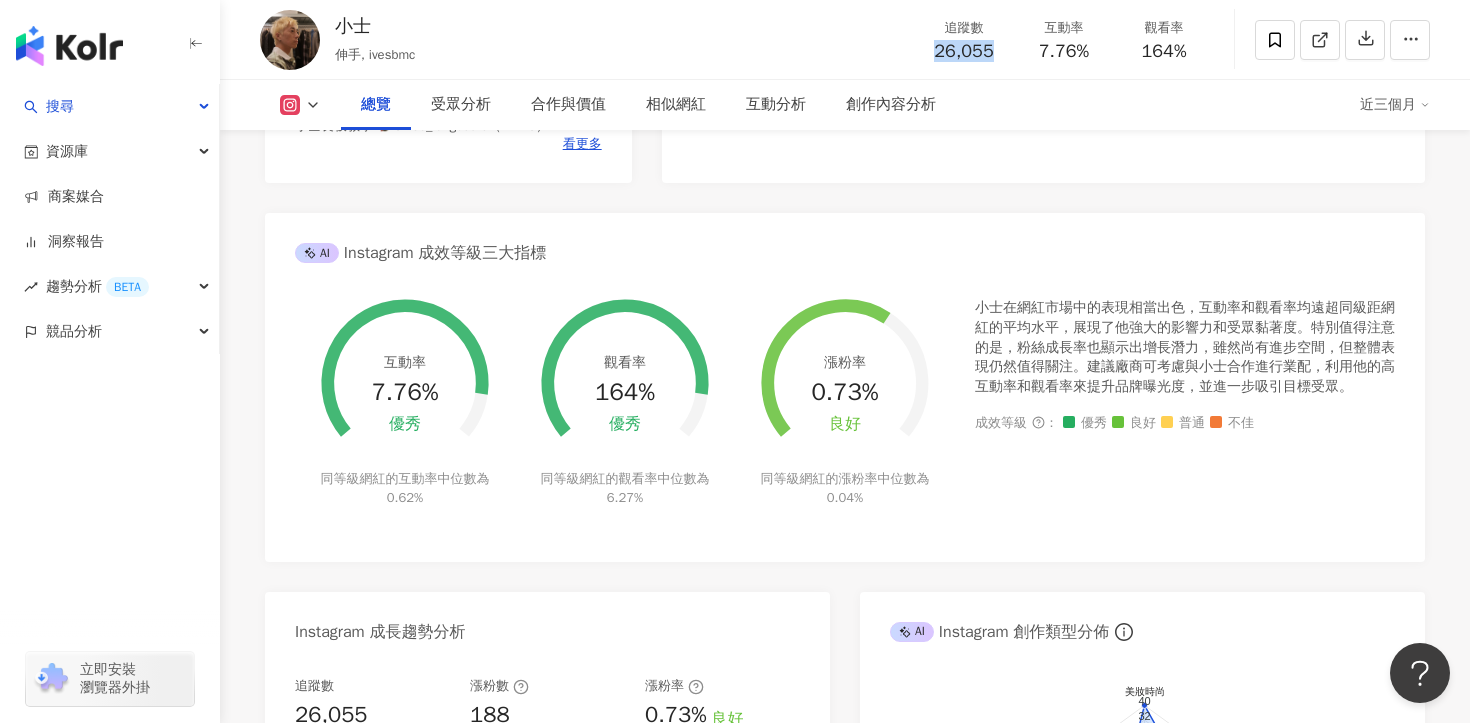 scroll, scrollTop: 705, scrollLeft: 0, axis: vertical 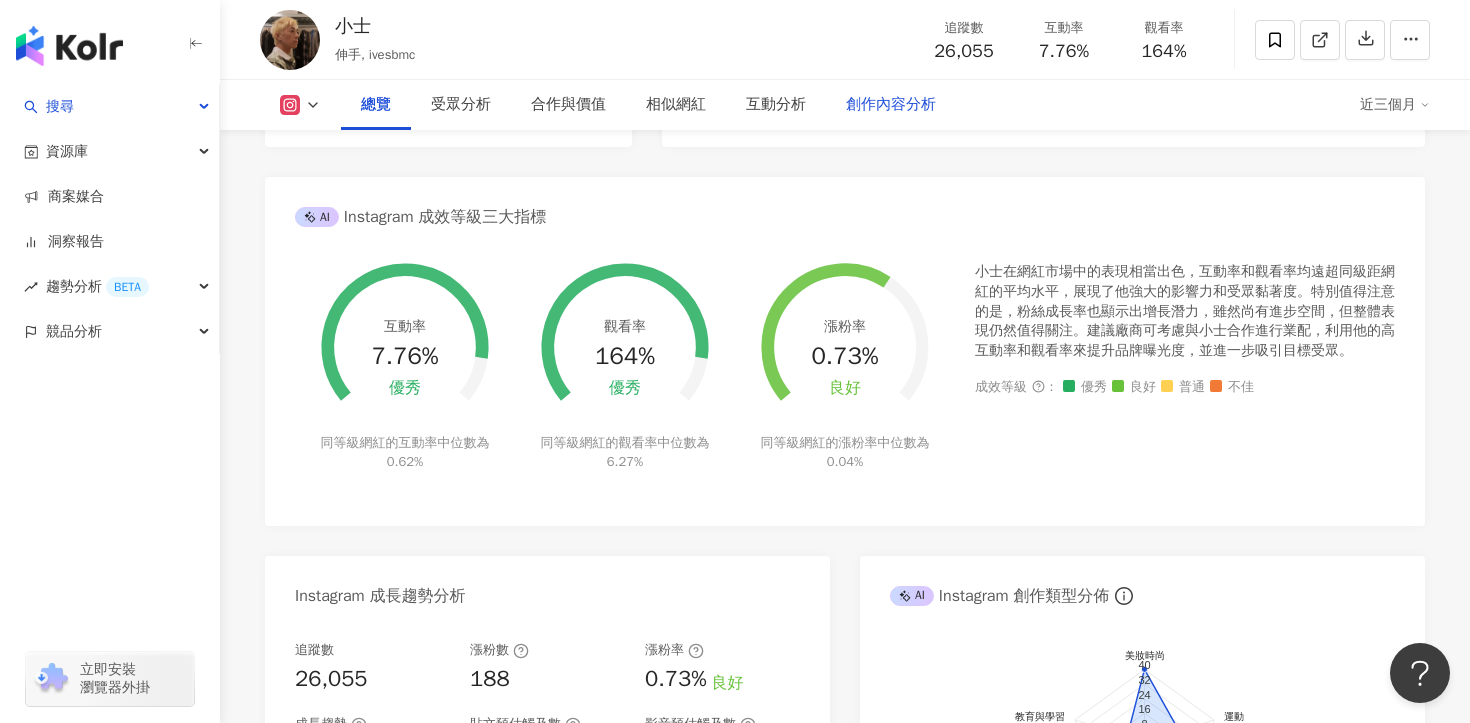 click on "創作內容分析" at bounding box center [891, 105] 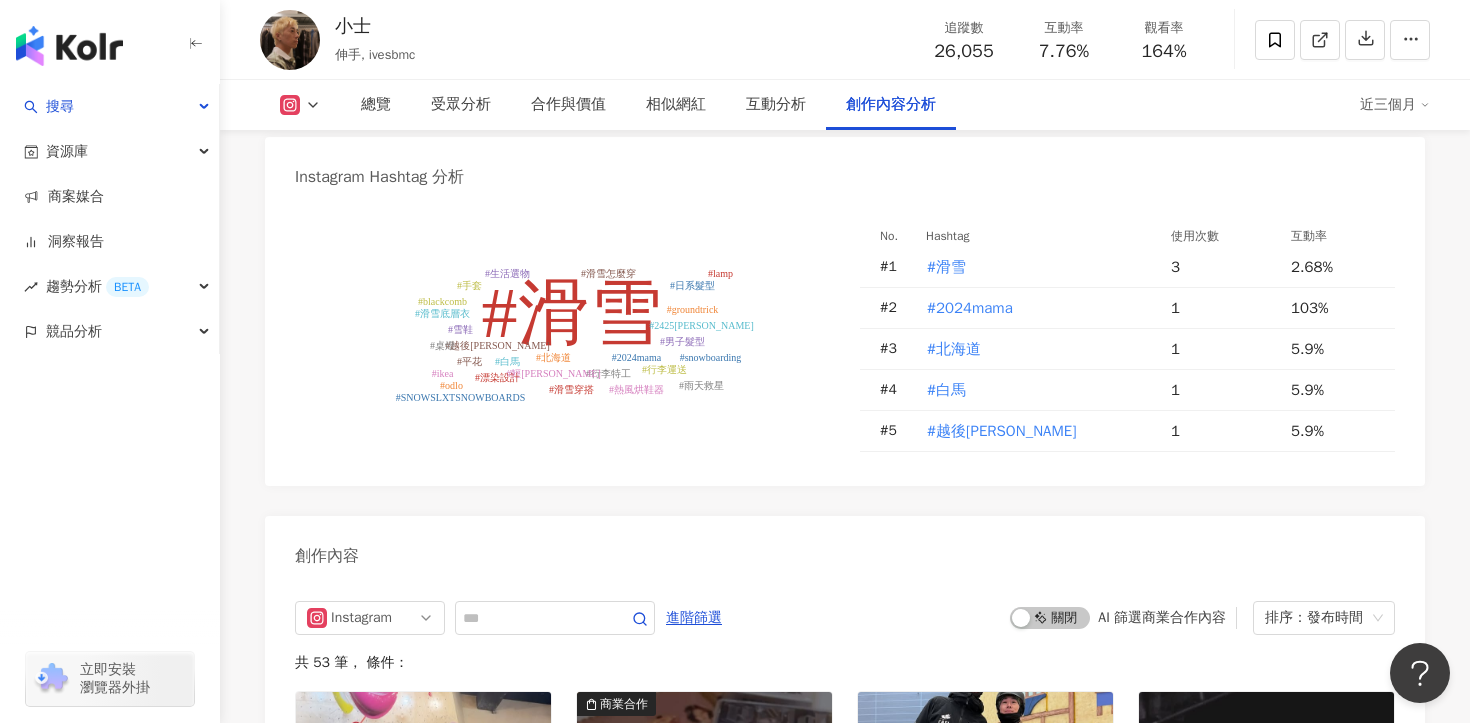 scroll, scrollTop: 5328, scrollLeft: 0, axis: vertical 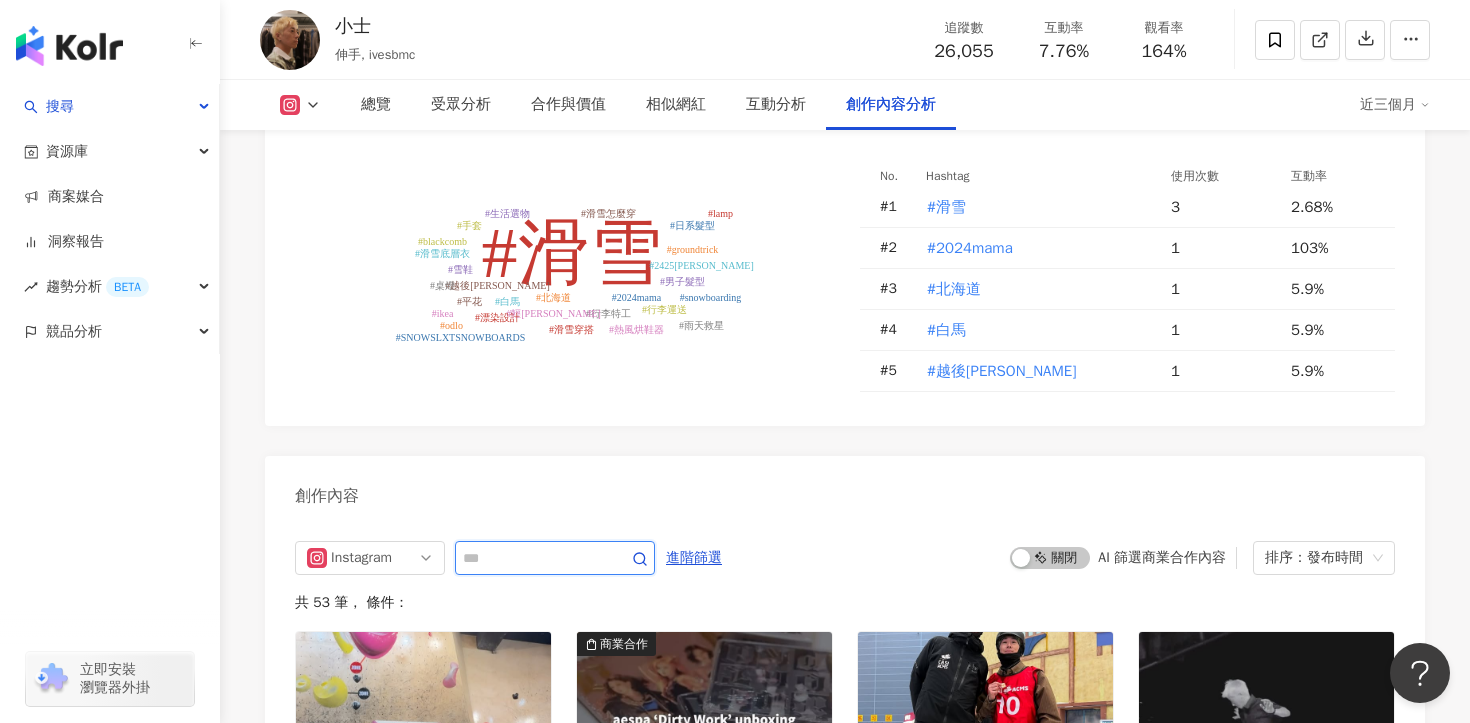 click at bounding box center (533, 558) 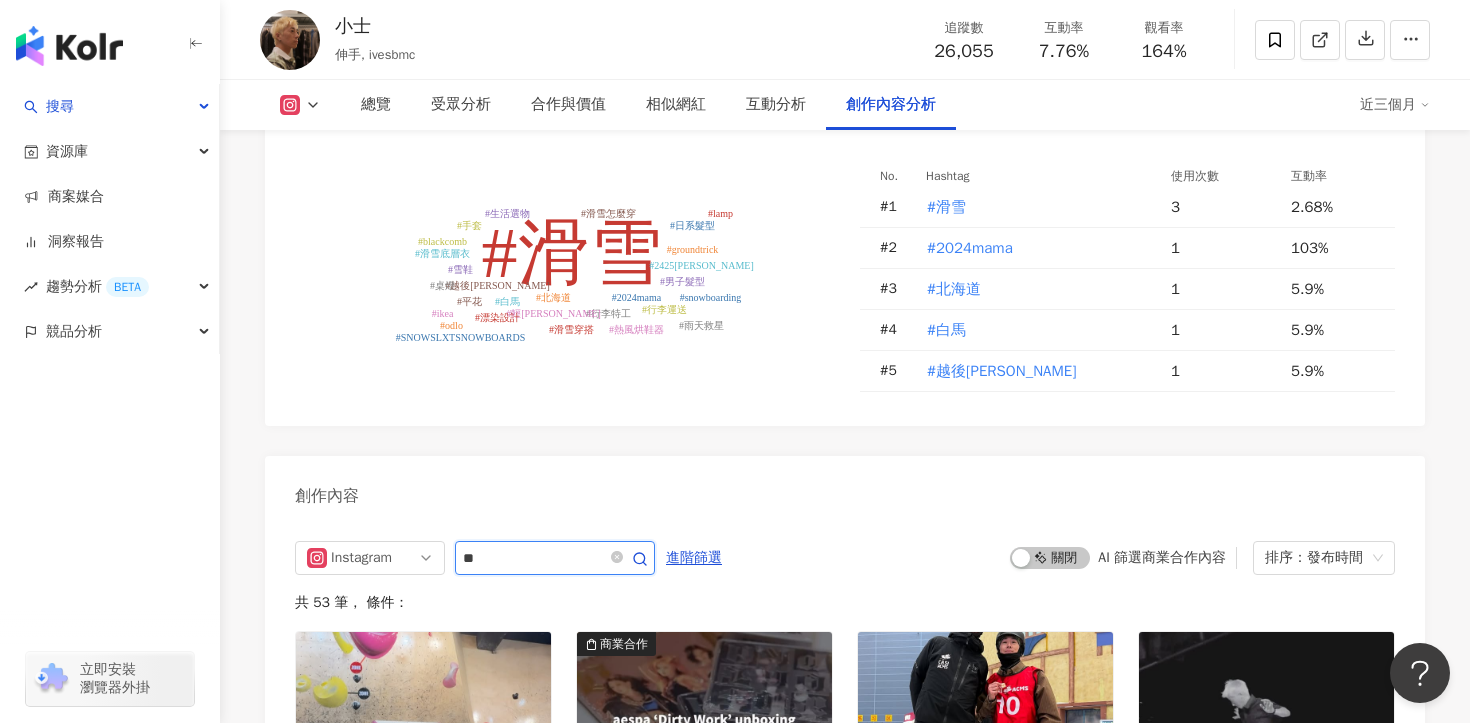 type on "**" 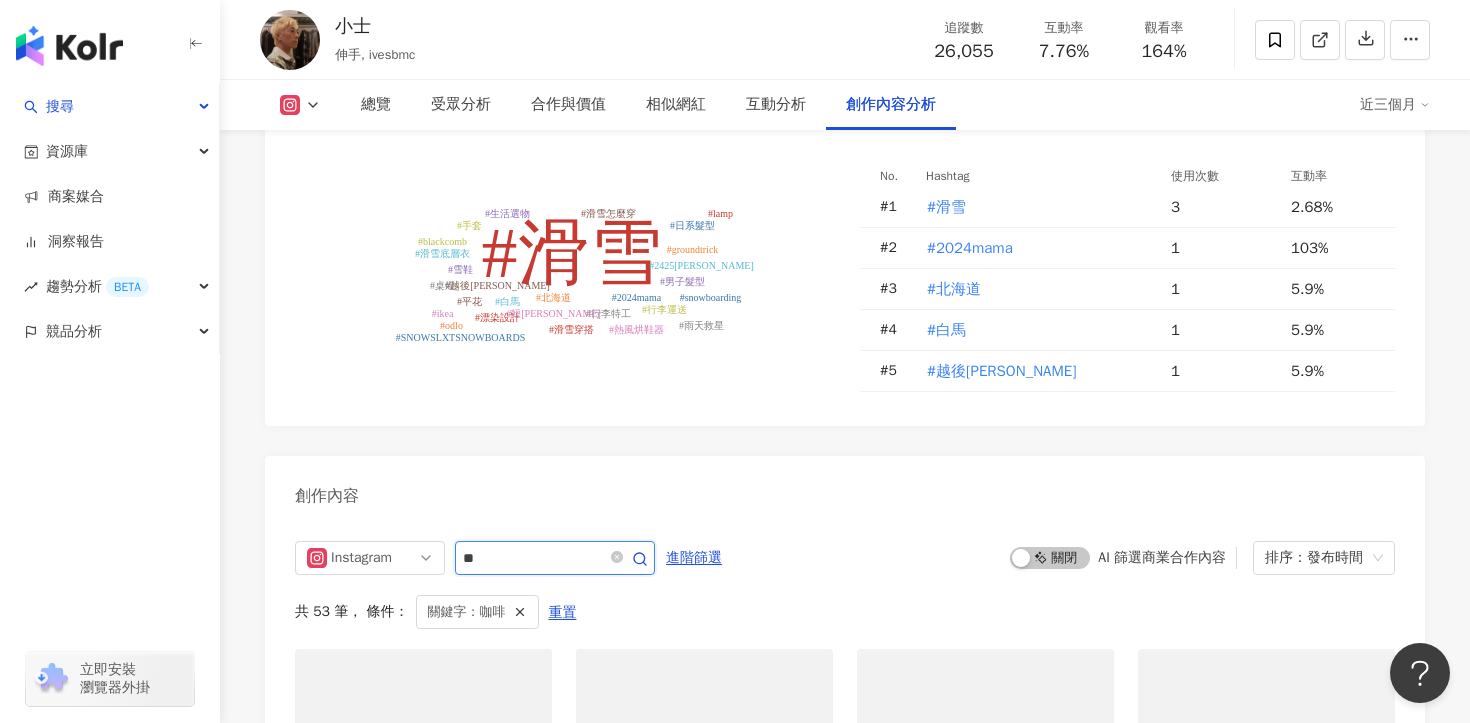 scroll, scrollTop: 5655, scrollLeft: 0, axis: vertical 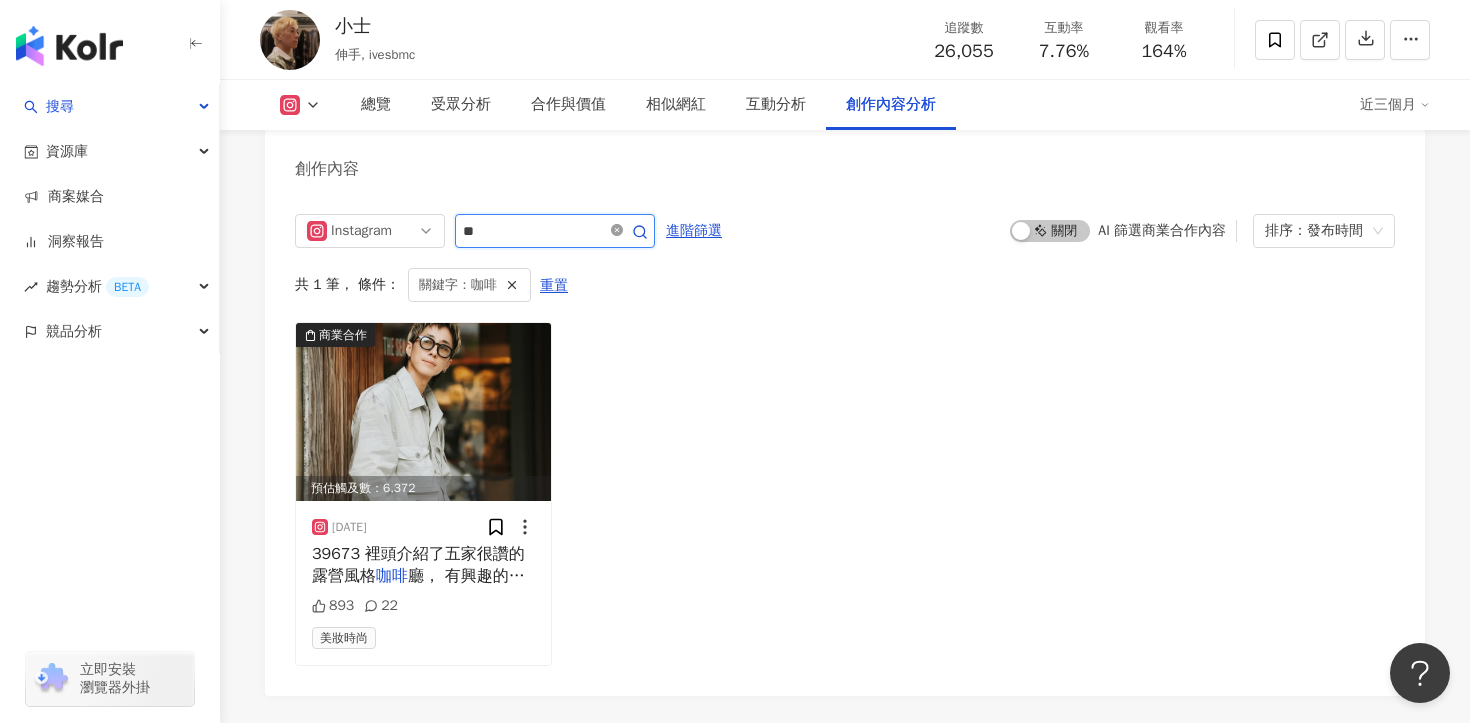click at bounding box center [617, 231] 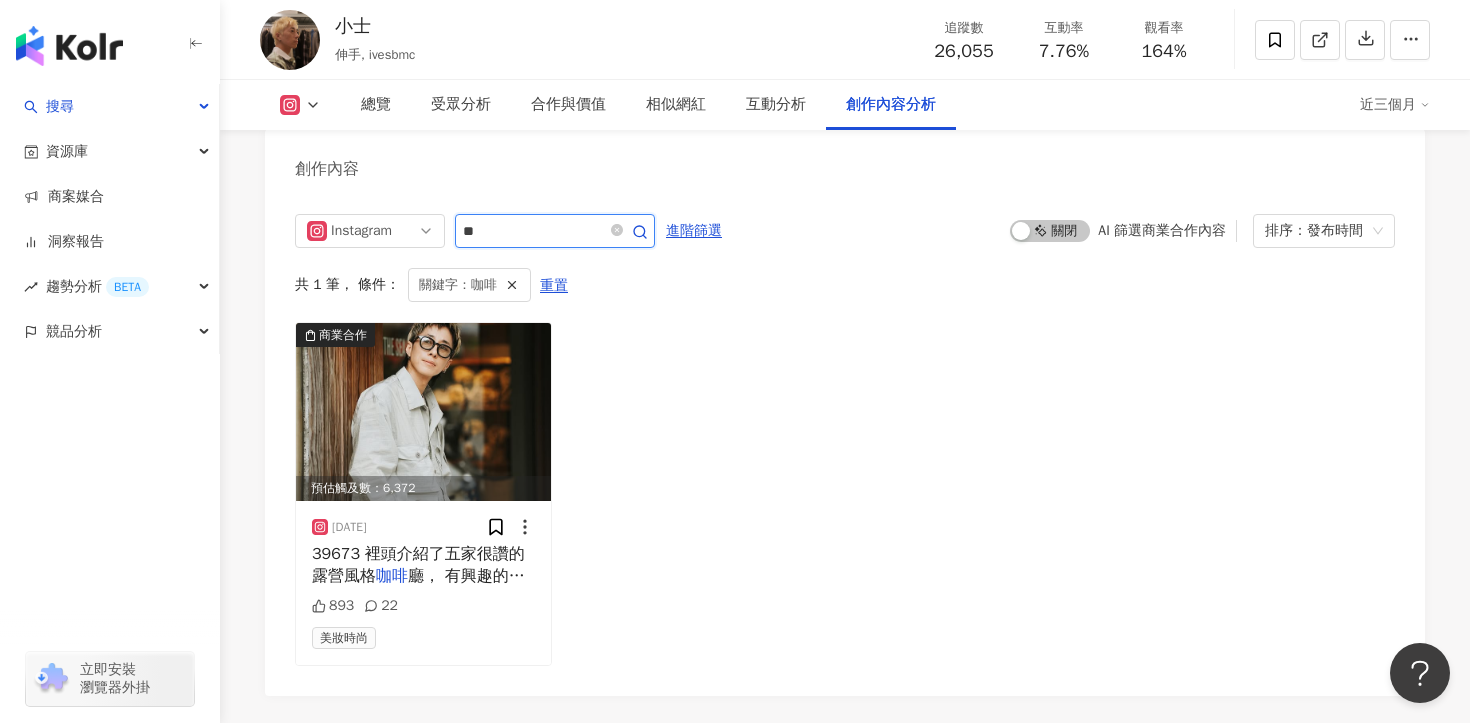 type 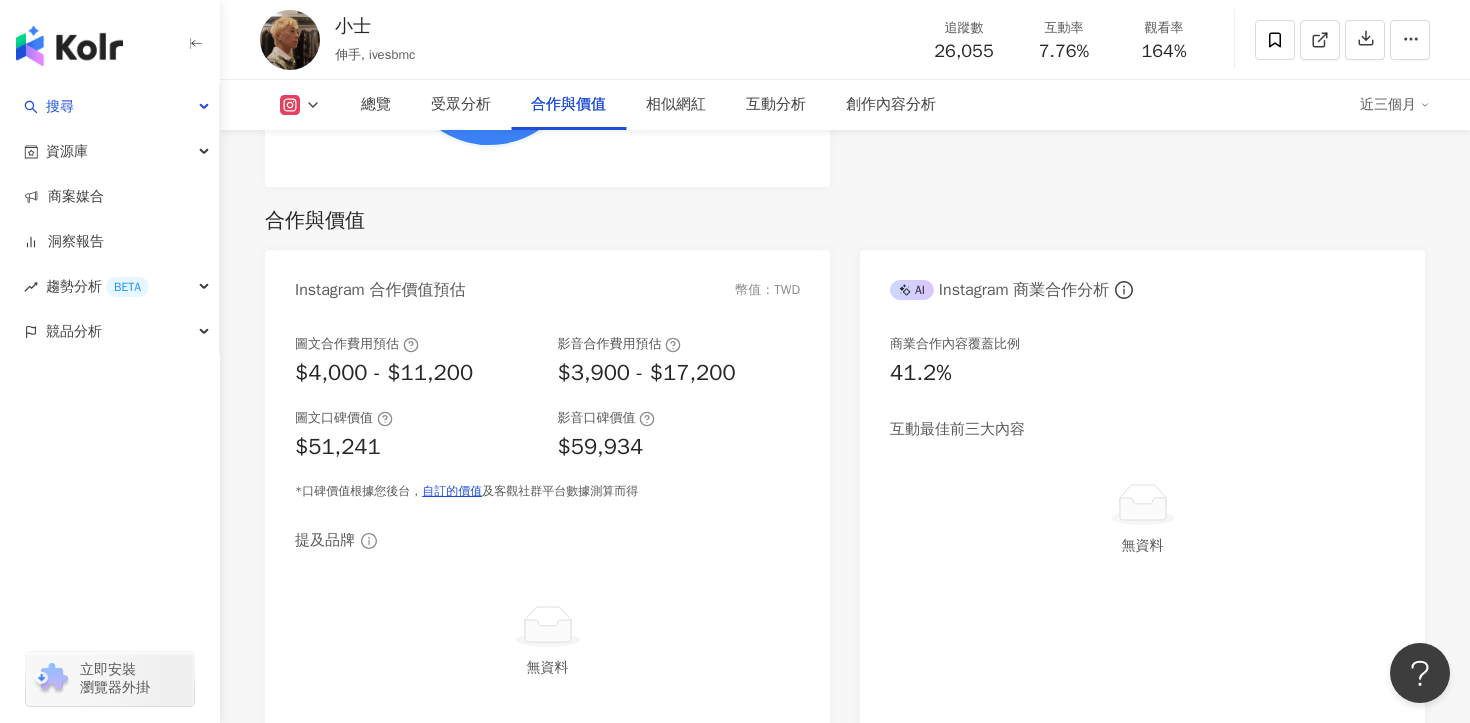 scroll, scrollTop: 1851, scrollLeft: 0, axis: vertical 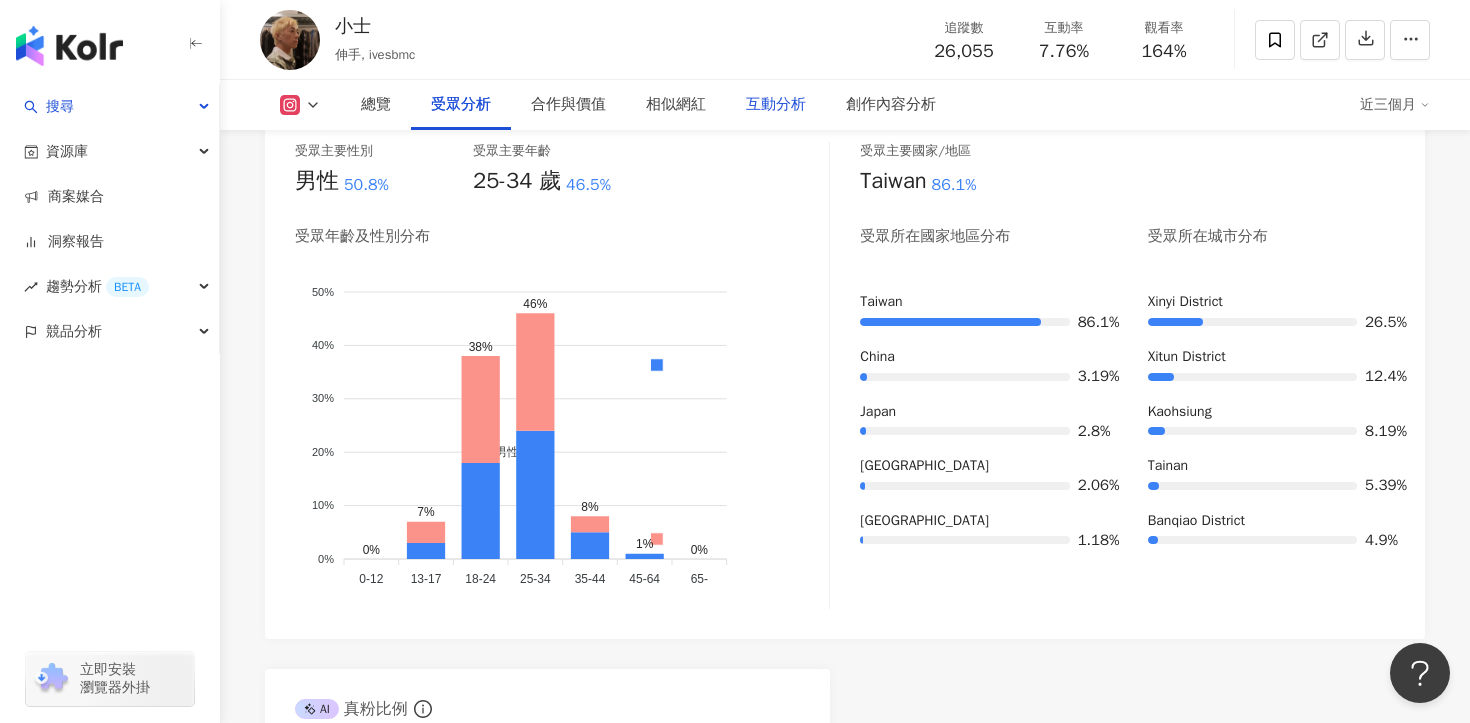 click on "互動分析" at bounding box center [776, 105] 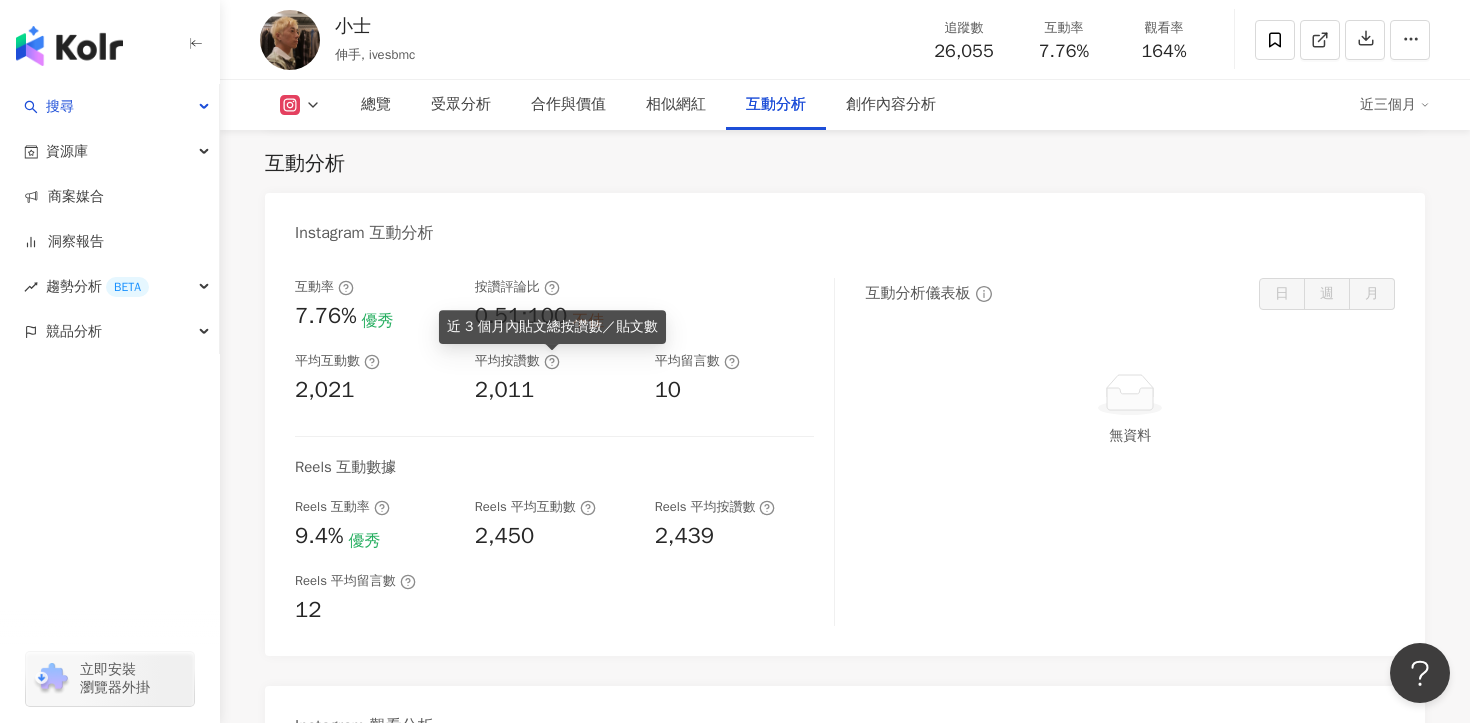 scroll, scrollTop: 4287, scrollLeft: 0, axis: vertical 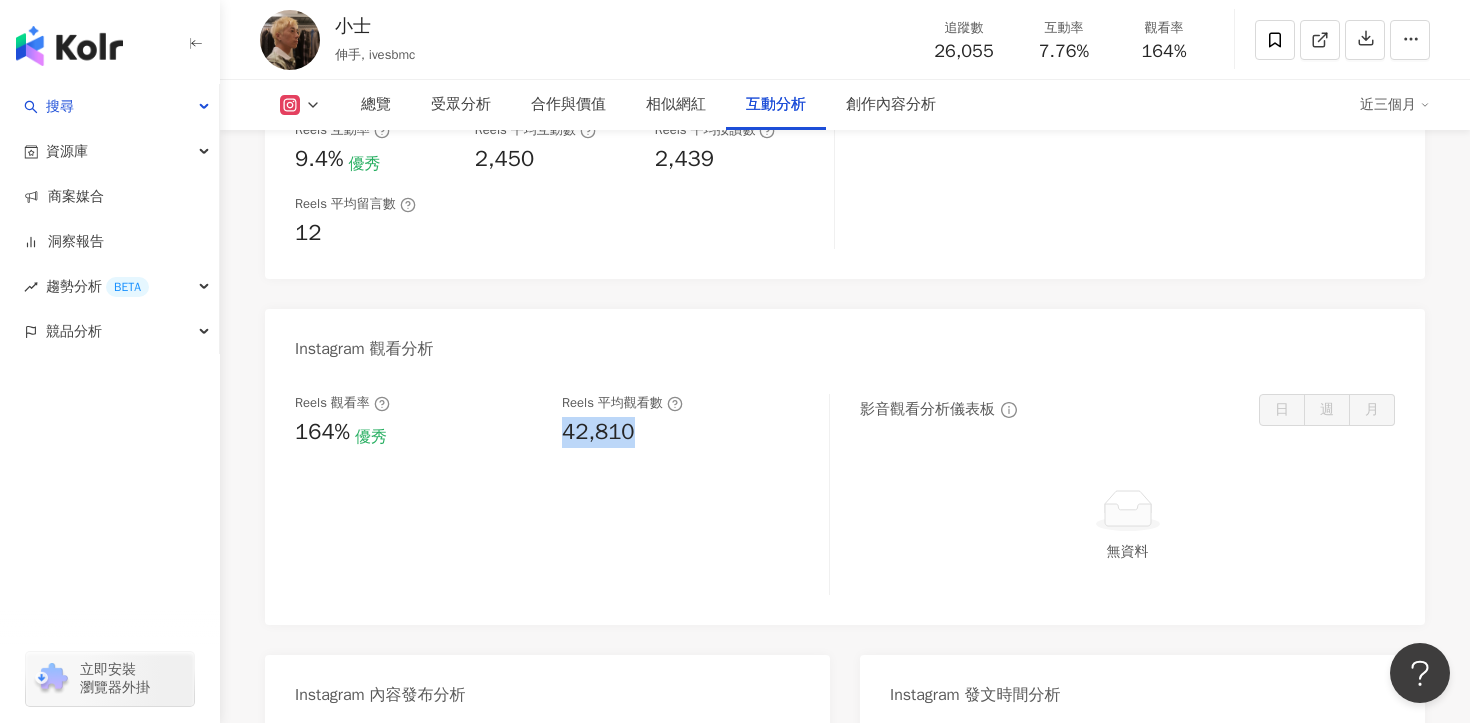 drag, startPoint x: 565, startPoint y: 438, endPoint x: 634, endPoint y: 438, distance: 69 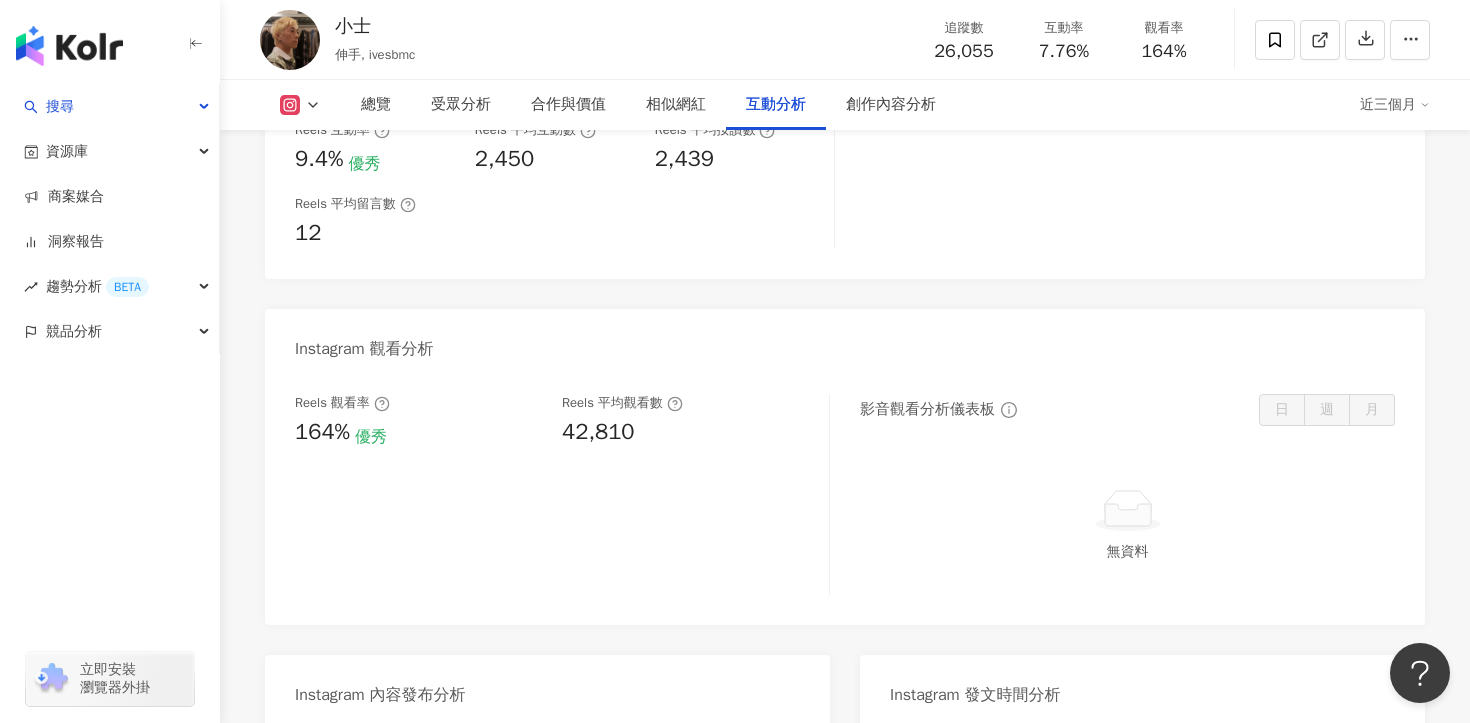 click on "互動分析儀表板 日 週 月 無資料" at bounding box center [1130, 75] 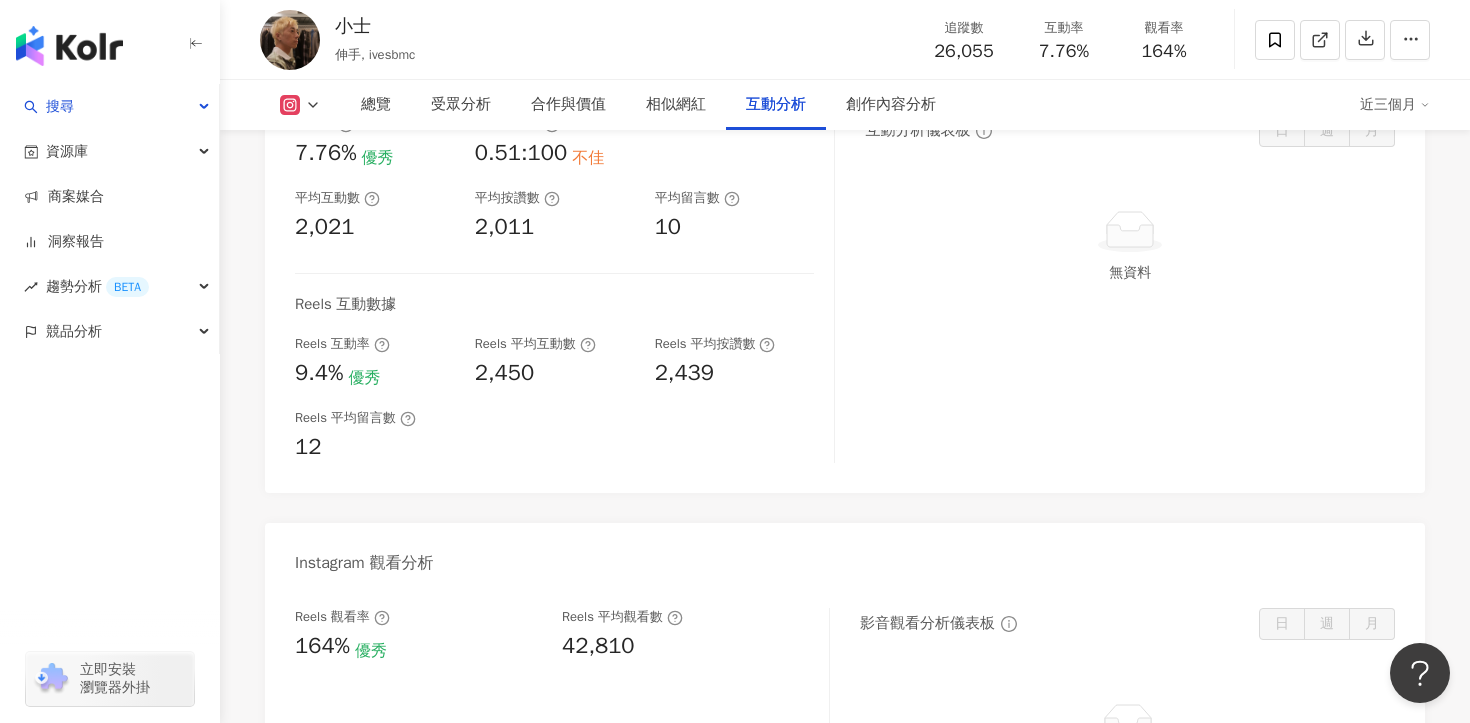 scroll, scrollTop: 3971, scrollLeft: 0, axis: vertical 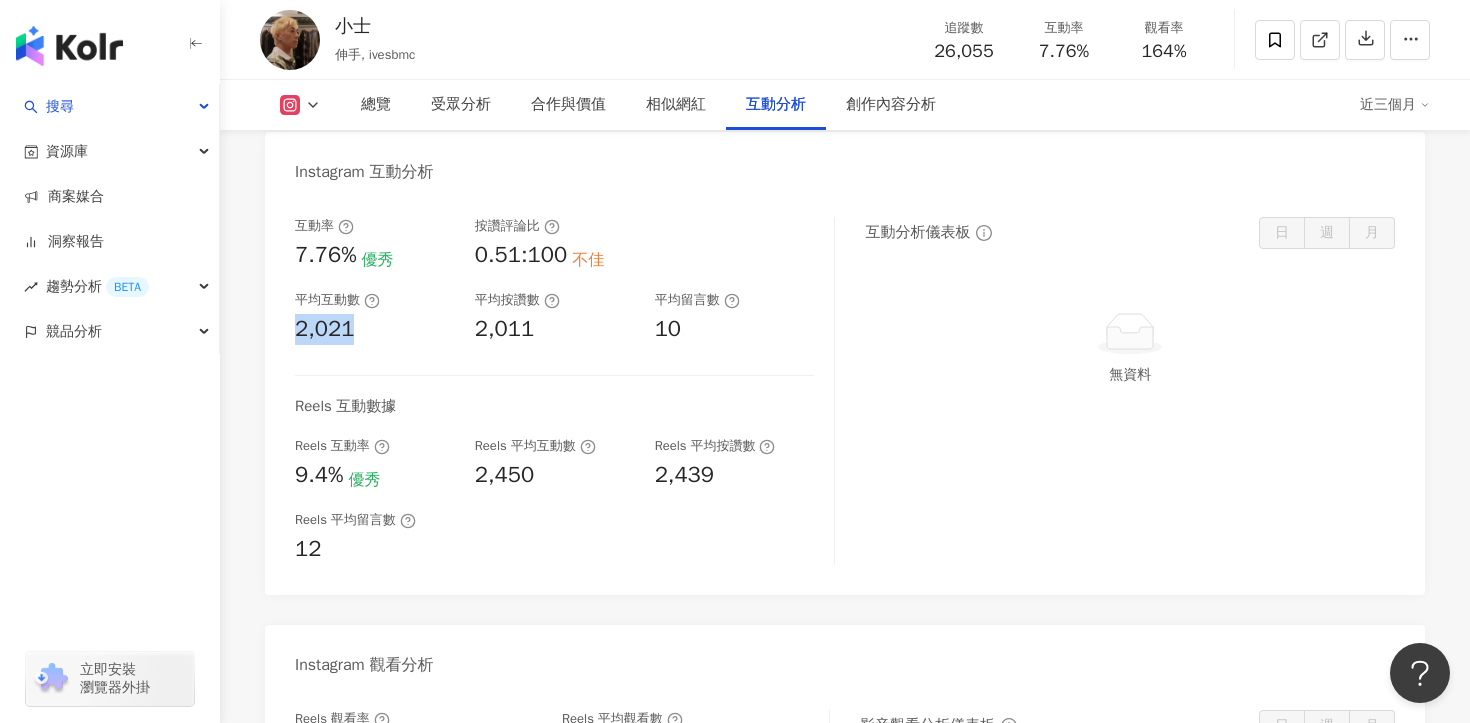 drag, startPoint x: 360, startPoint y: 333, endPoint x: 267, endPoint y: 331, distance: 93.0215 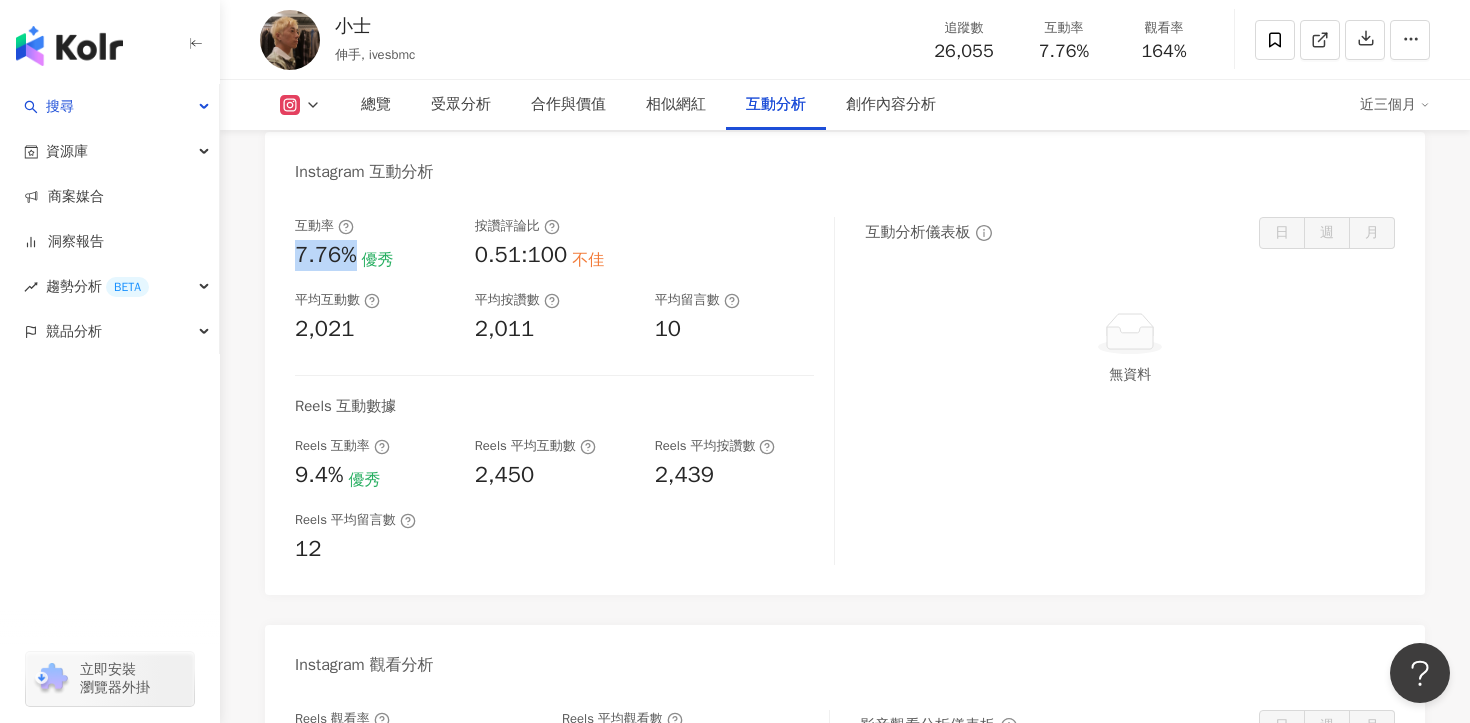 drag, startPoint x: 353, startPoint y: 260, endPoint x: 289, endPoint y: 257, distance: 64.070274 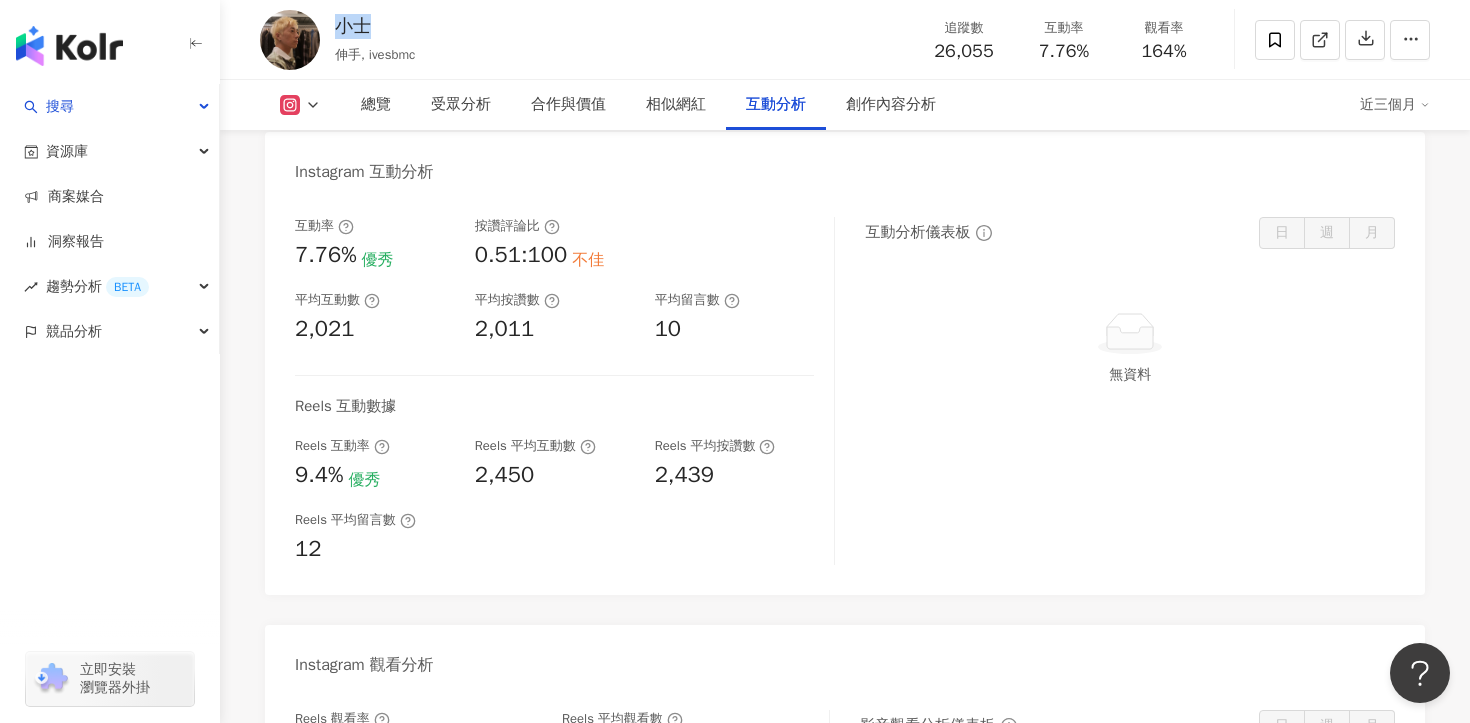 drag, startPoint x: 336, startPoint y: 29, endPoint x: 383, endPoint y: 29, distance: 47 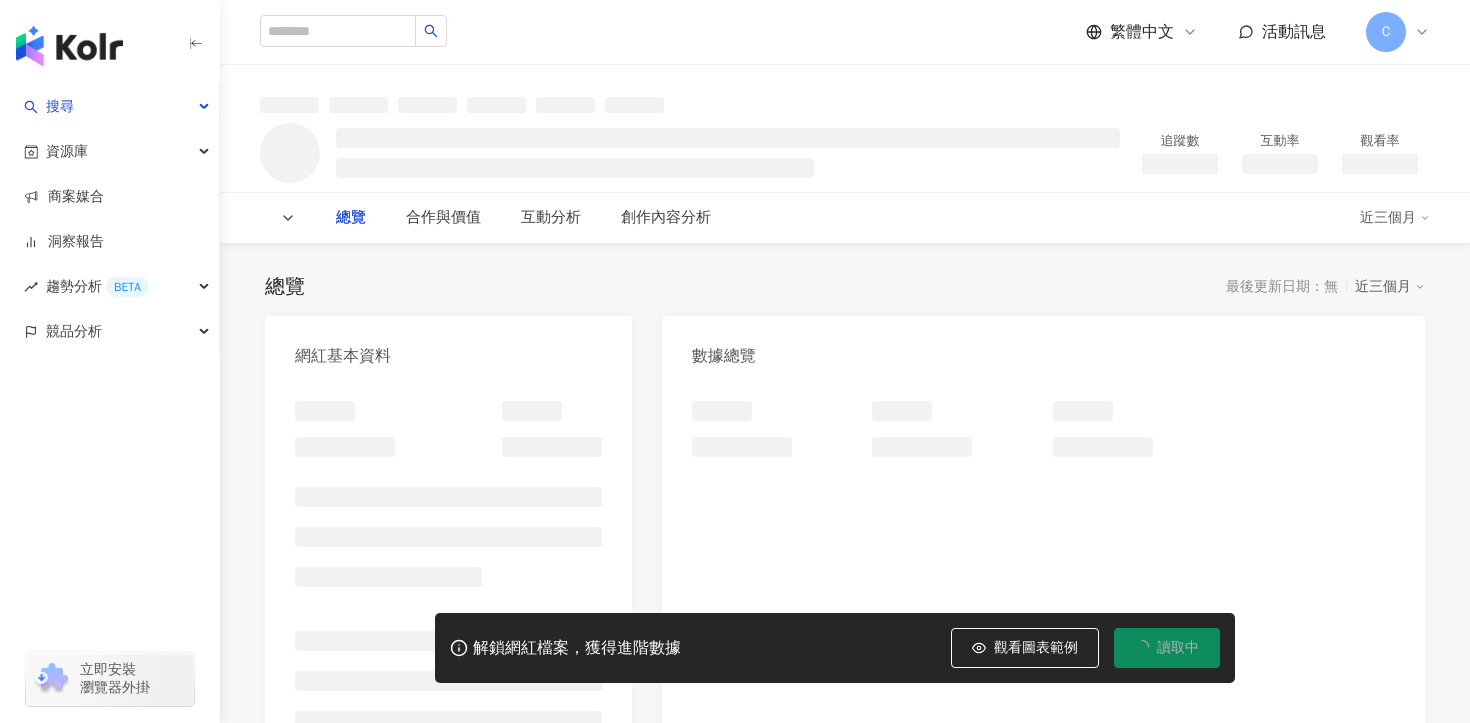 scroll, scrollTop: 0, scrollLeft: 0, axis: both 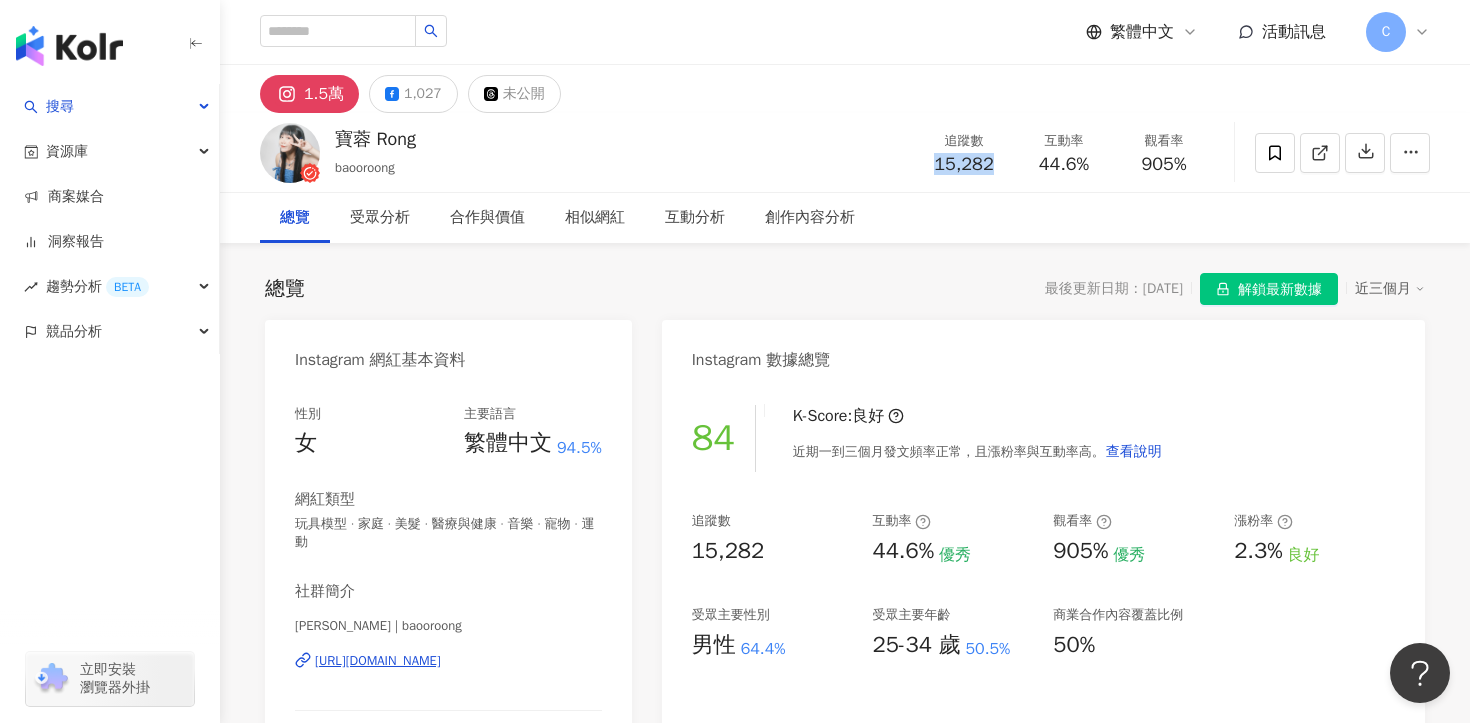 drag, startPoint x: 927, startPoint y: 159, endPoint x: 1009, endPoint y: 158, distance: 82.006096 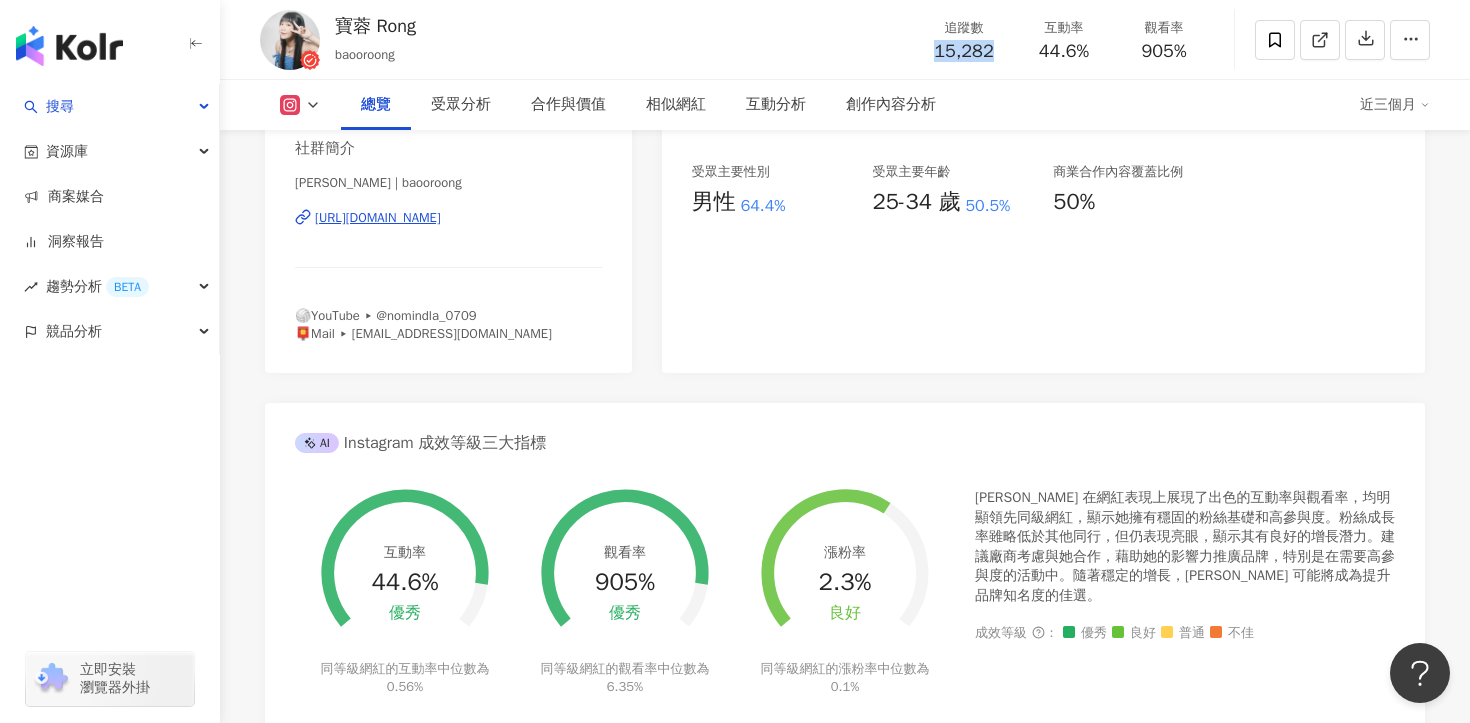 scroll, scrollTop: 338, scrollLeft: 0, axis: vertical 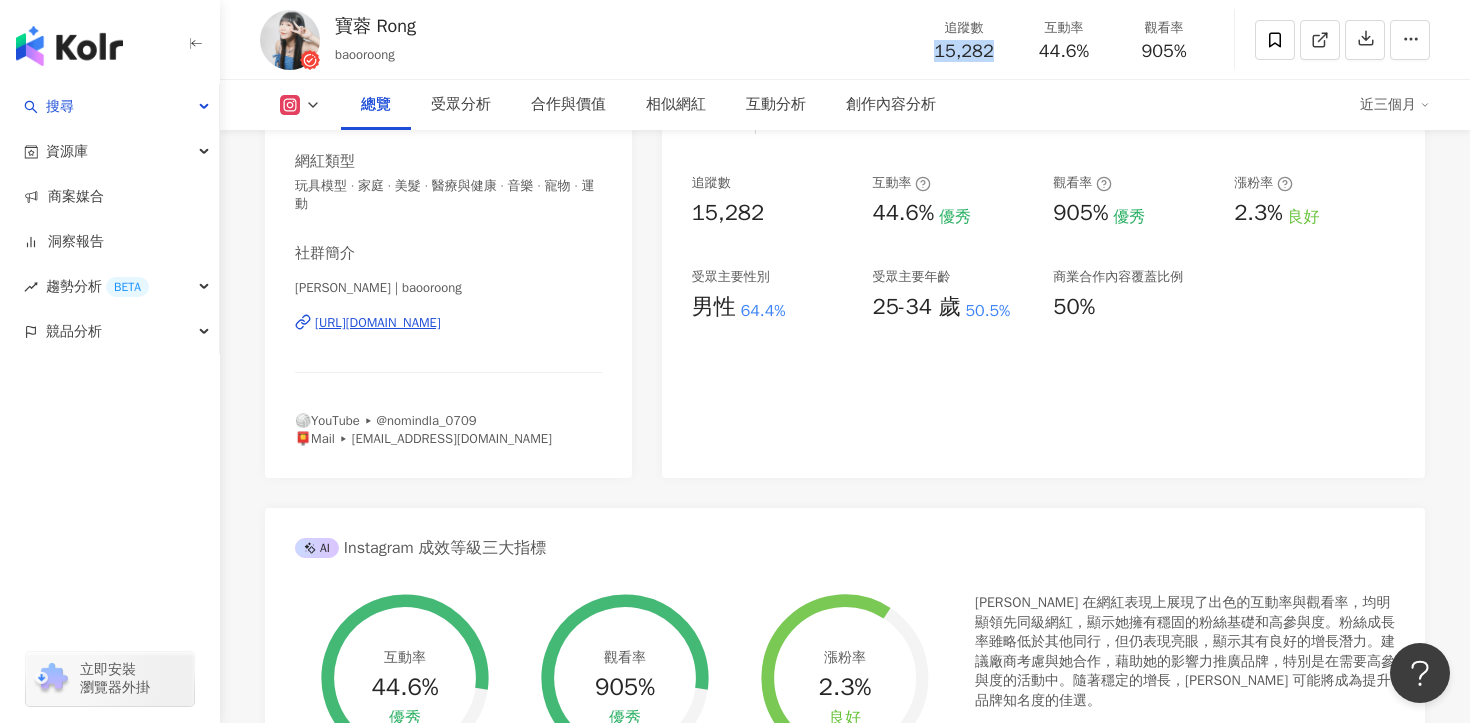 click on "https://www.instagram.com/baooroong/" at bounding box center [378, 323] 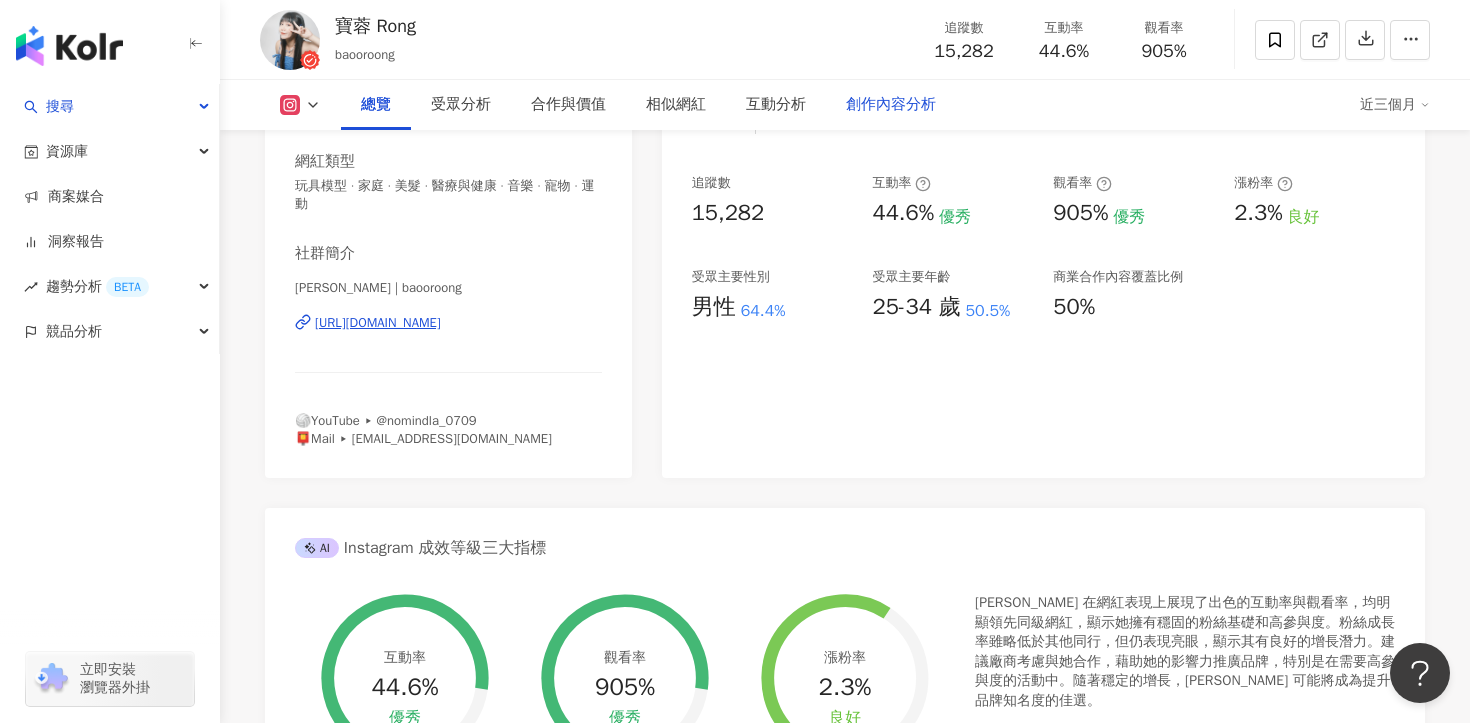 click on "創作內容分析" at bounding box center (891, 105) 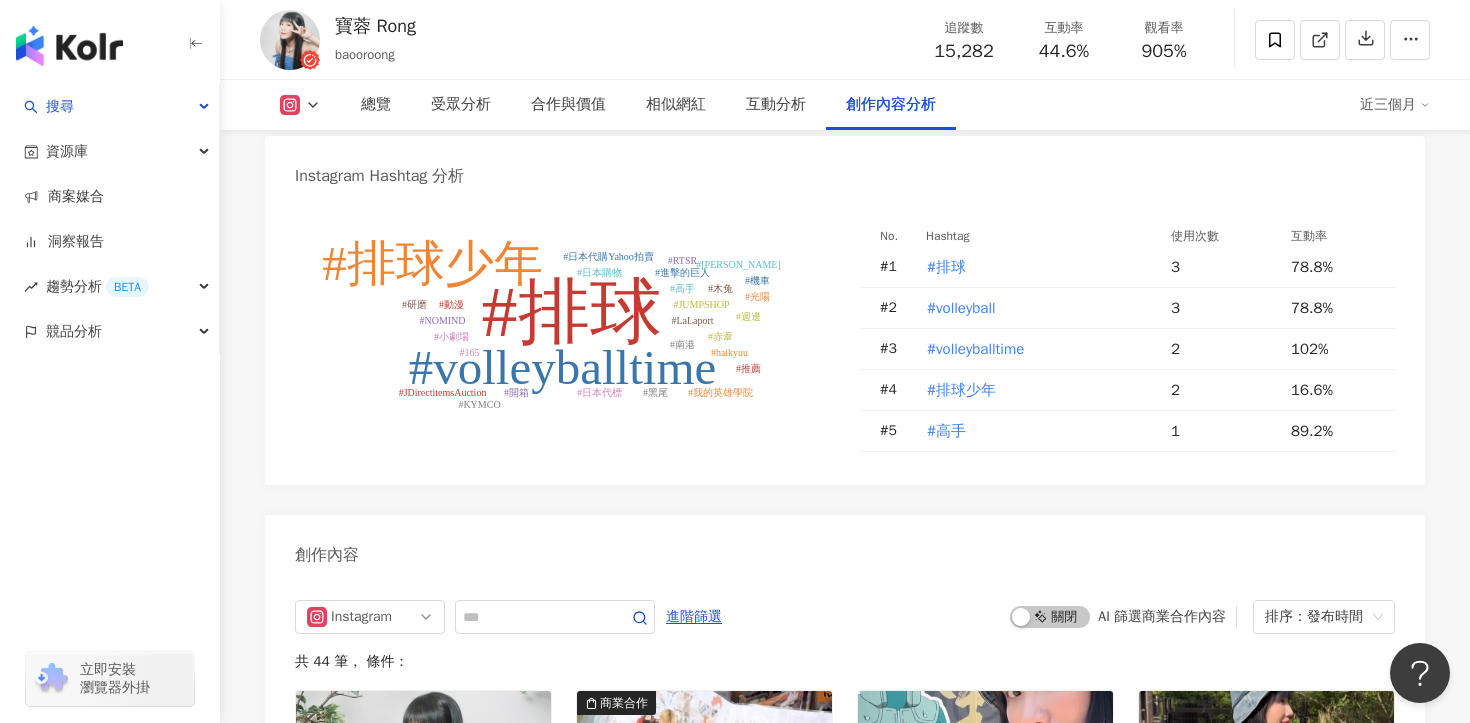 scroll, scrollTop: 5489, scrollLeft: 0, axis: vertical 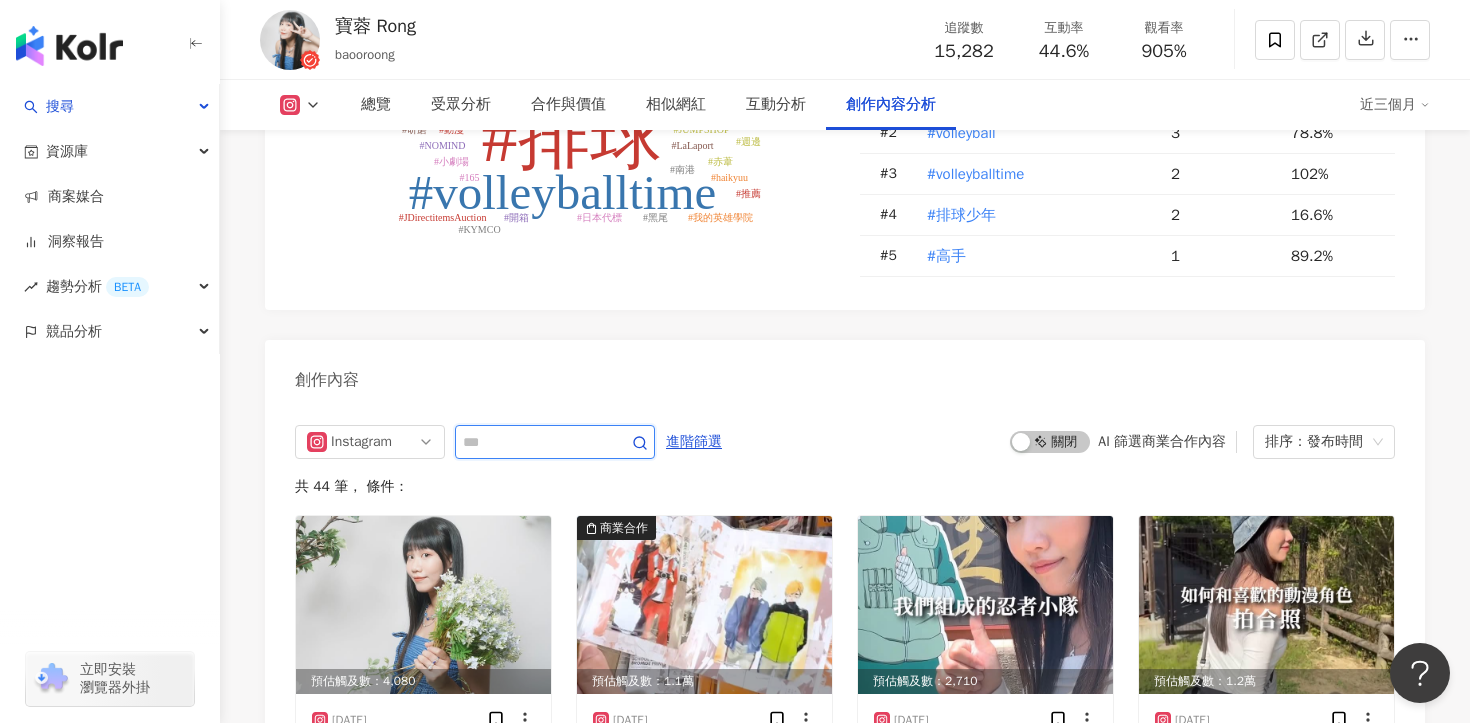 click at bounding box center (533, 442) 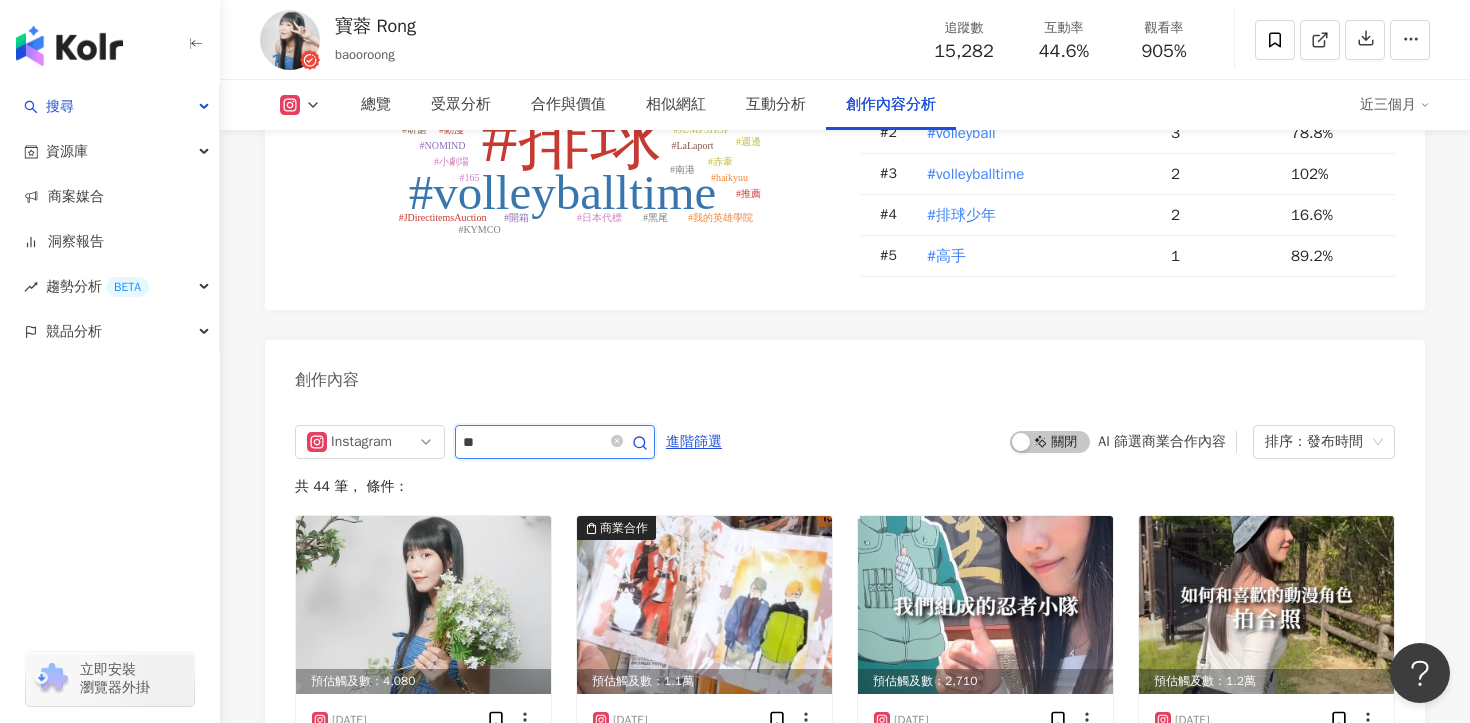 type on "**" 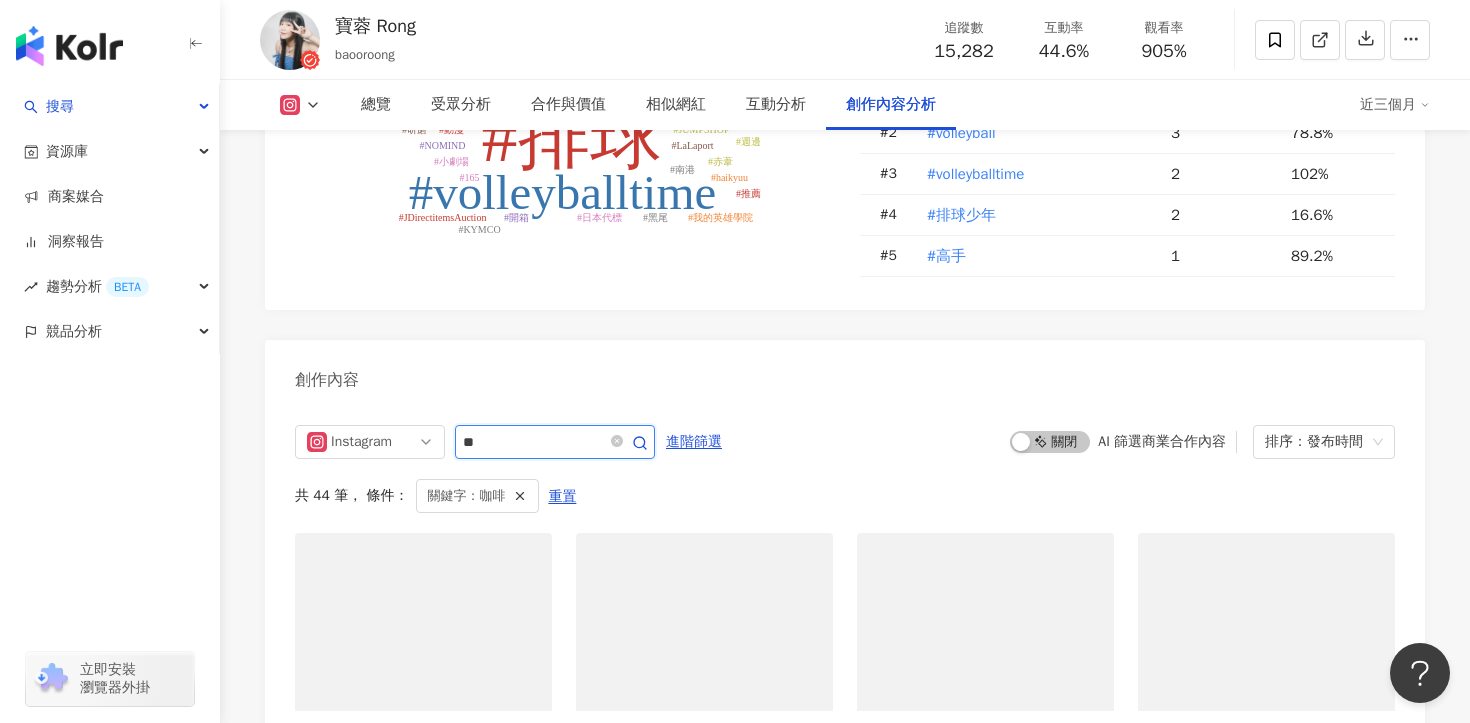 scroll, scrollTop: 5656, scrollLeft: 0, axis: vertical 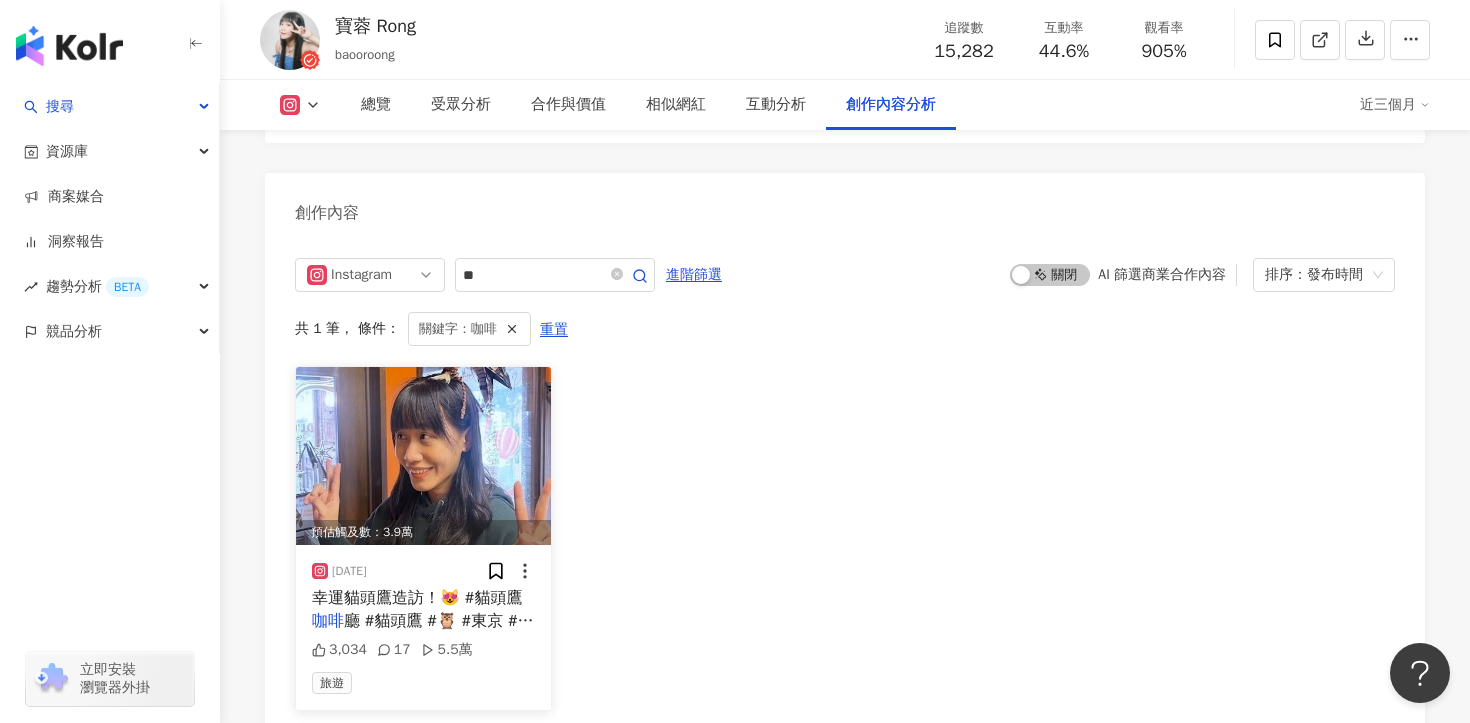 click on "幸運貓頭鷹造訪！😻
#貓頭鷹" at bounding box center [417, 598] 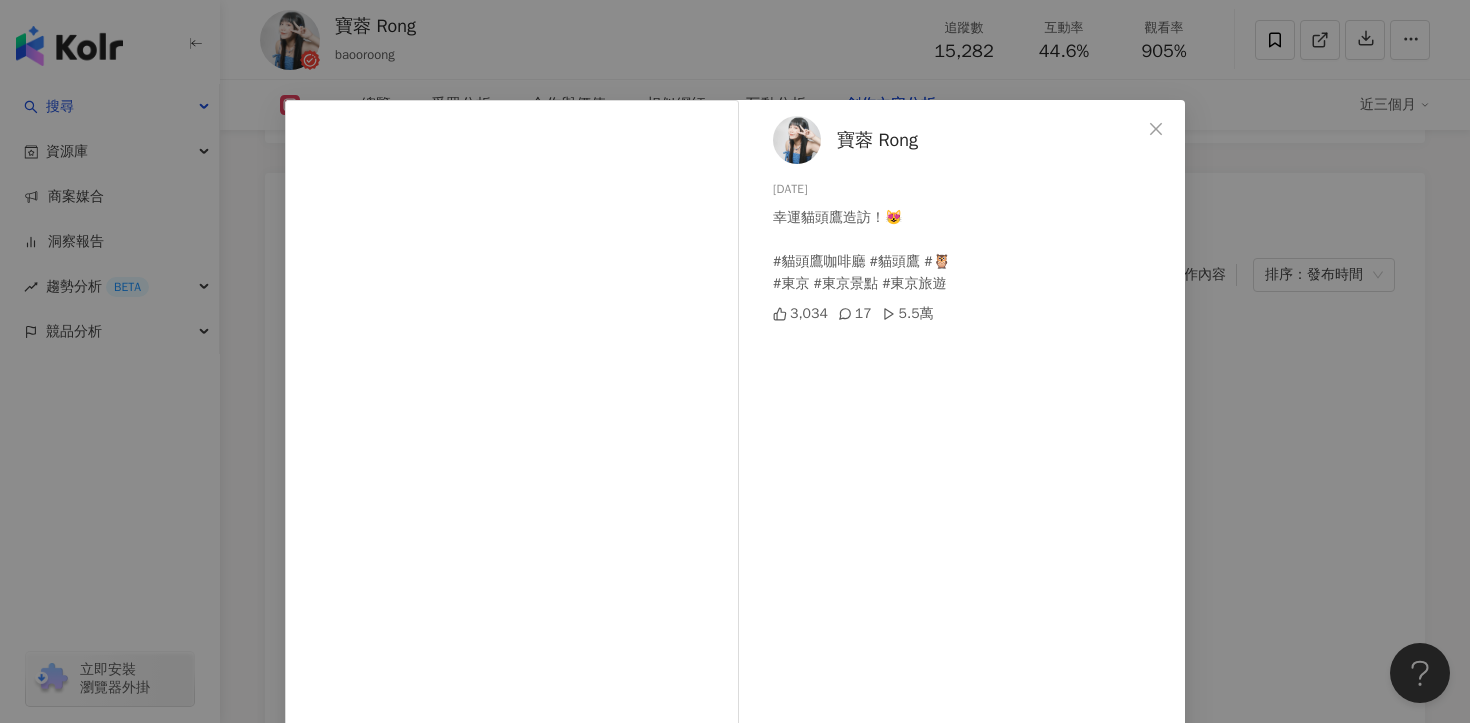 click on "寶蓉 Rong 2024/11/16 幸運貓頭鷹造訪！😻
#貓頭鷹咖啡廳 #貓頭鷹 #🦉
#東京 #東京景點 #東京旅遊 3,034 17 5.5萬 查看原始貼文" at bounding box center [735, 361] 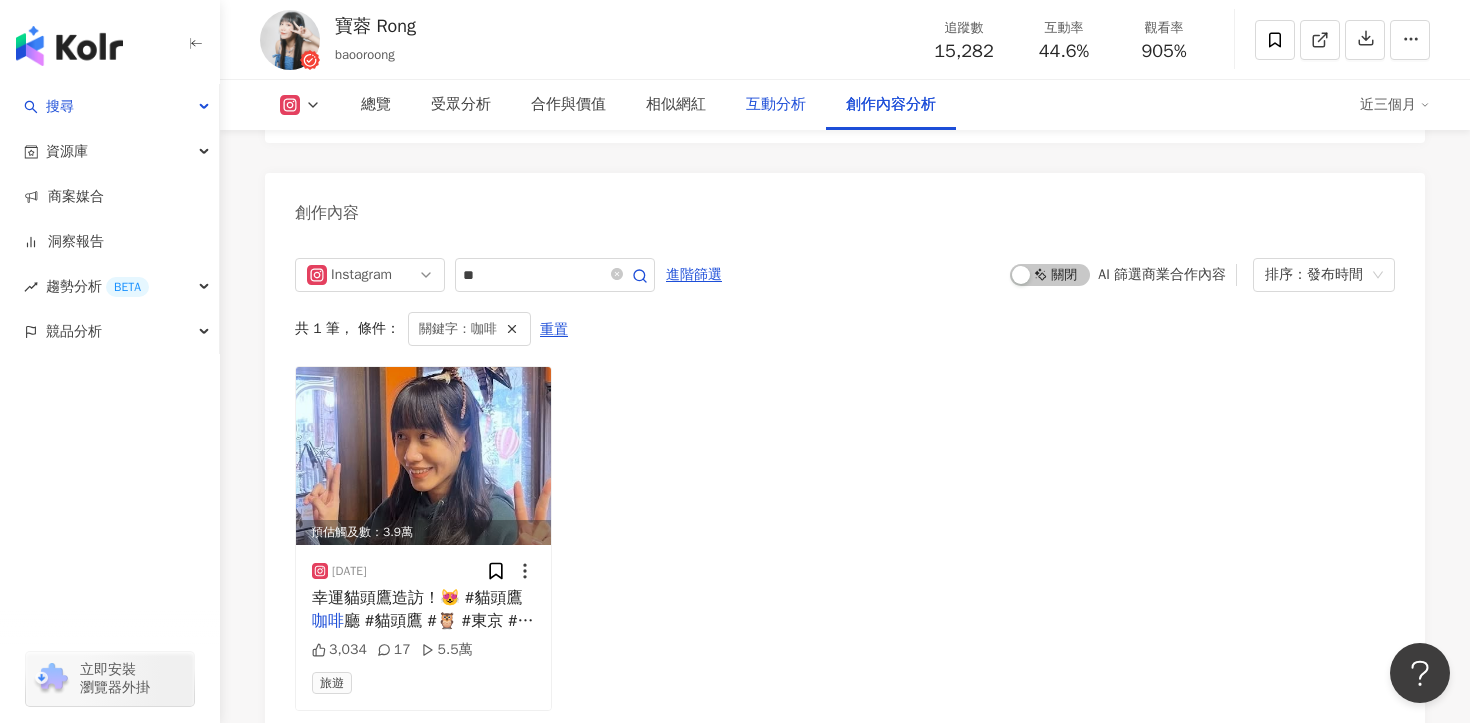 click on "互動分析" at bounding box center (776, 105) 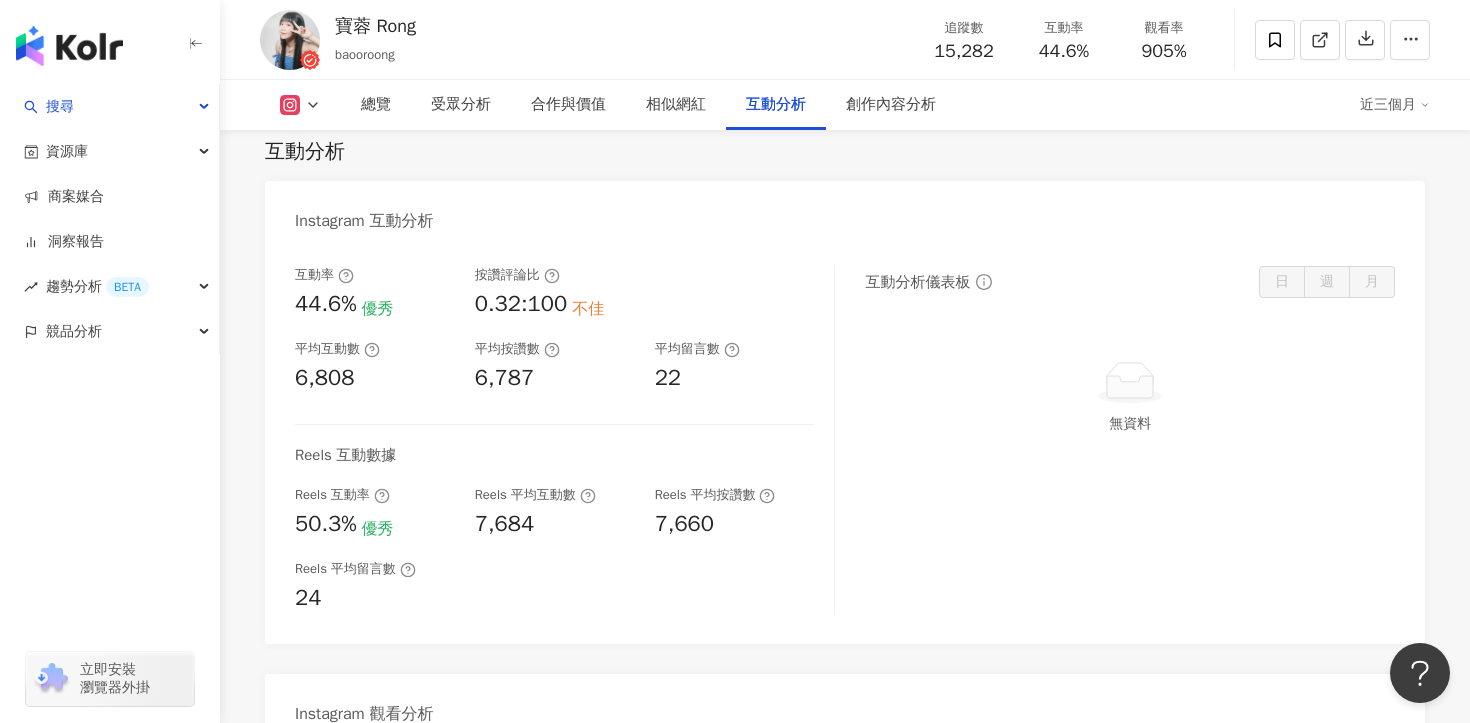 scroll, scrollTop: 3969, scrollLeft: 0, axis: vertical 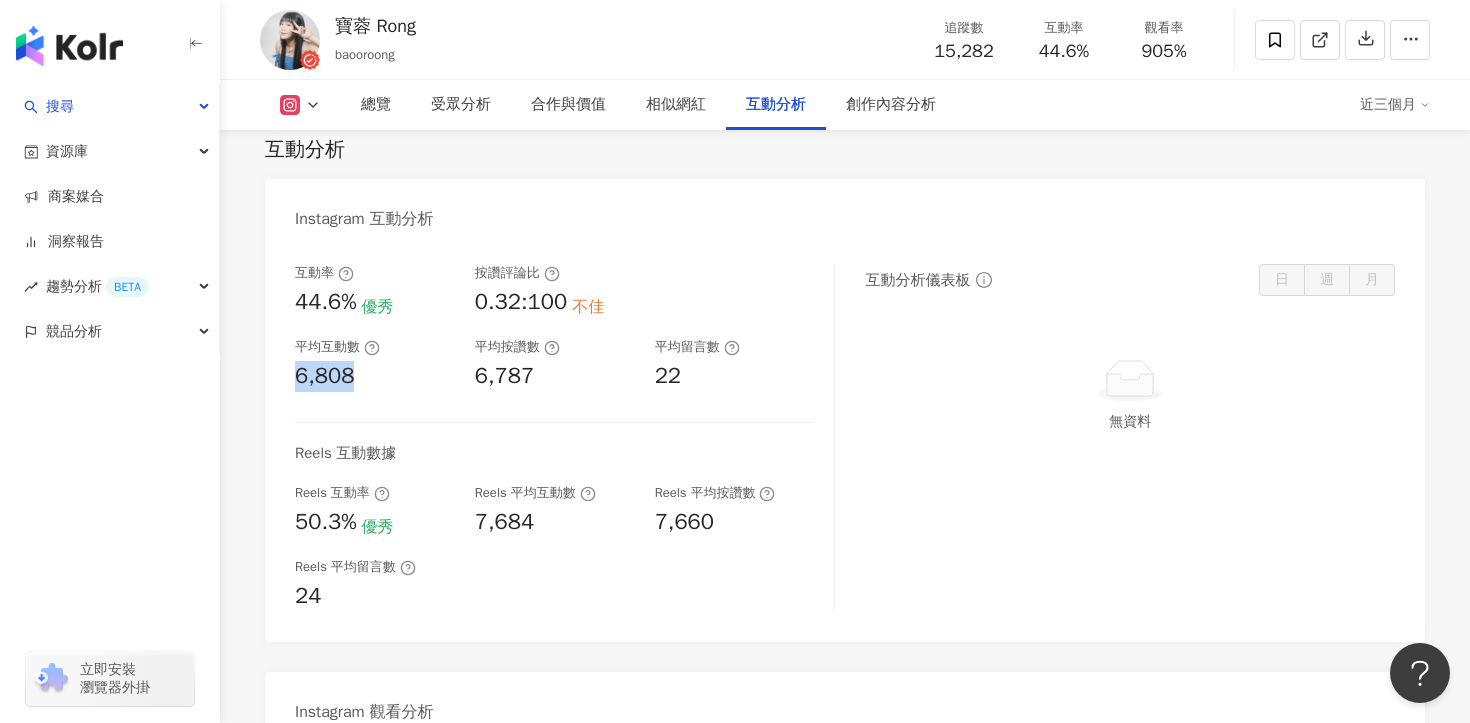 drag, startPoint x: 361, startPoint y: 334, endPoint x: 273, endPoint y: 333, distance: 88.005684 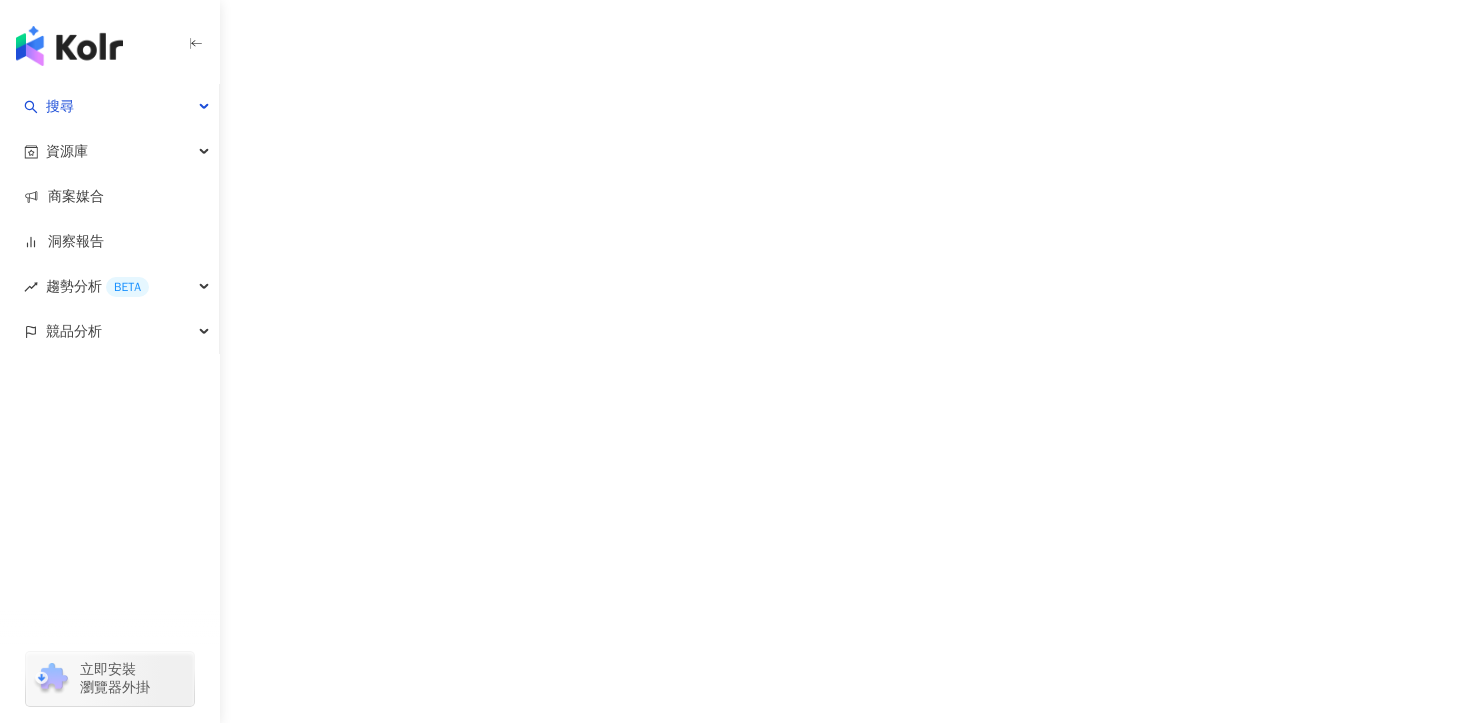 scroll, scrollTop: 0, scrollLeft: 0, axis: both 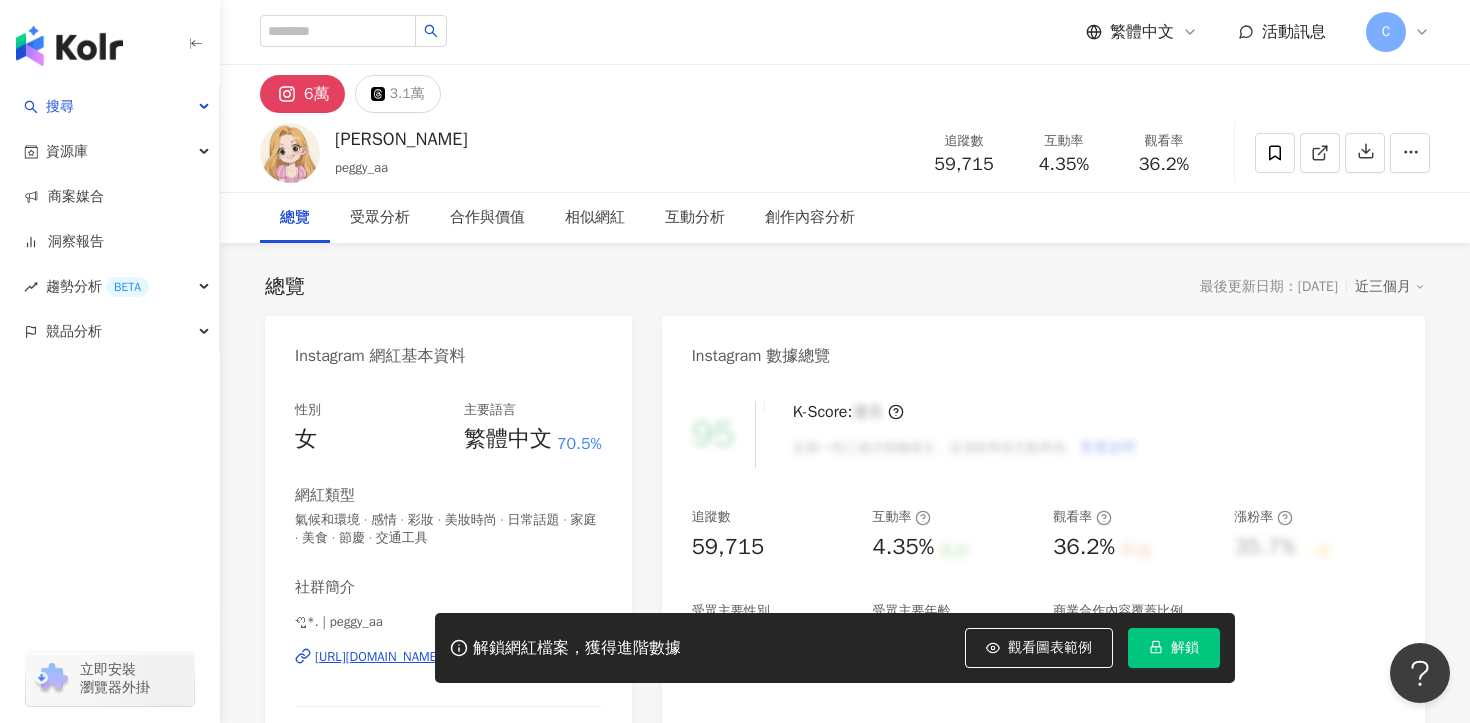 click on "解鎖" at bounding box center (1174, 648) 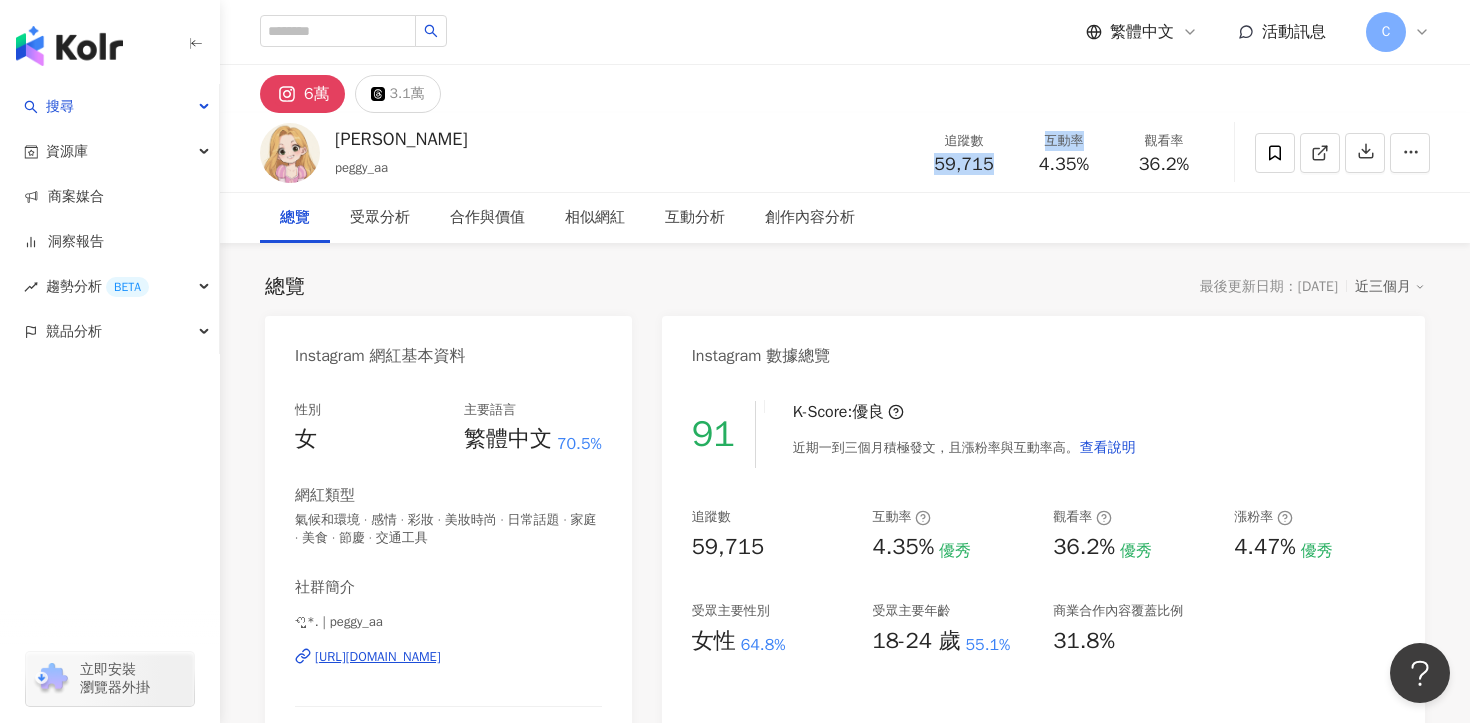 drag, startPoint x: 932, startPoint y: 170, endPoint x: 1023, endPoint y: 170, distance: 91 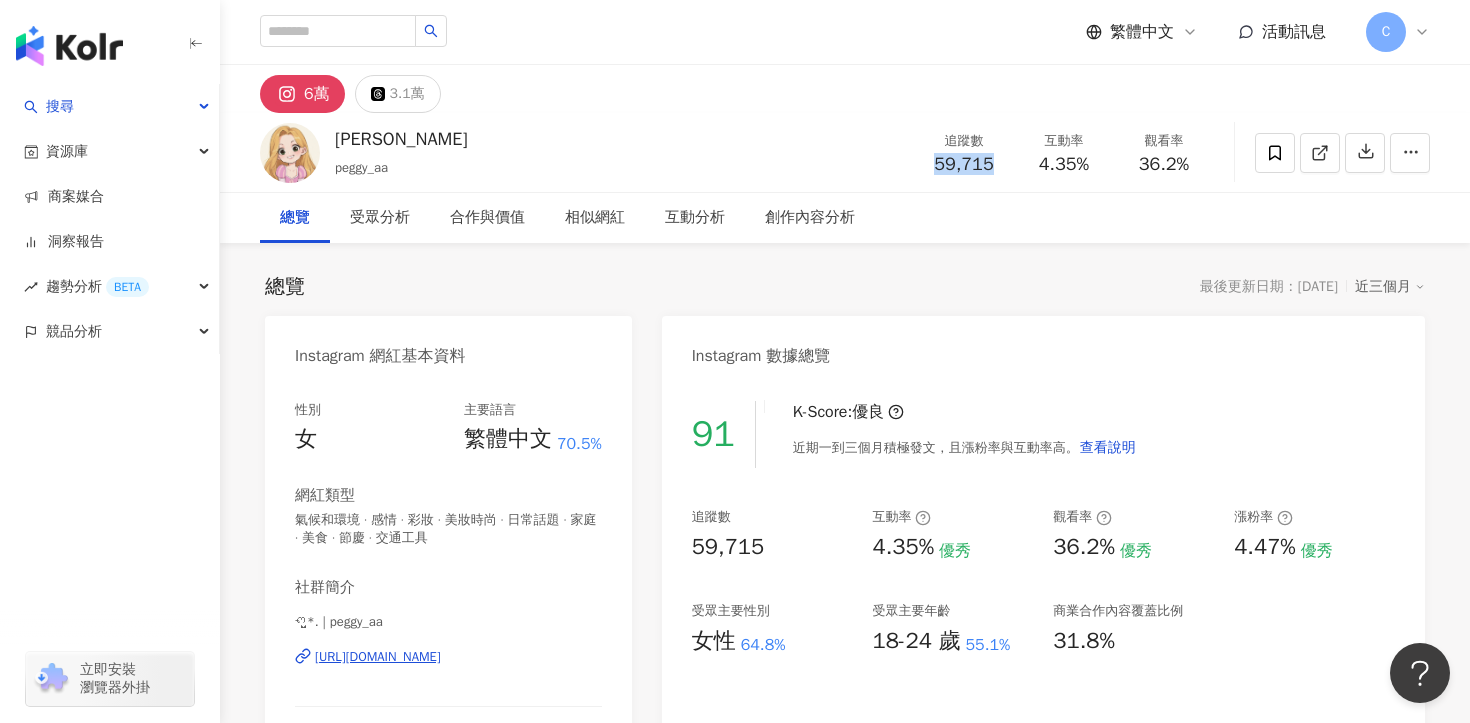 click on "59,715" at bounding box center [963, 164] 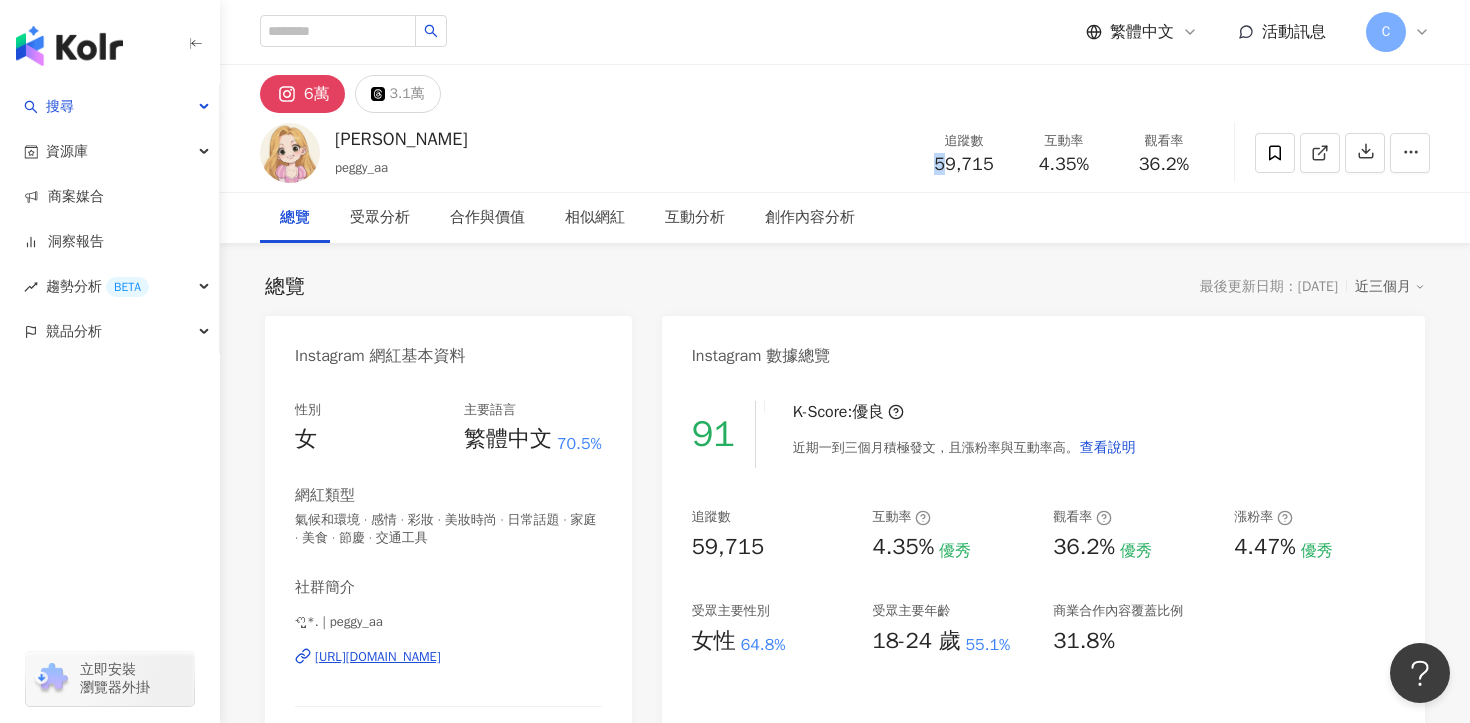 click on "59,715" at bounding box center (963, 164) 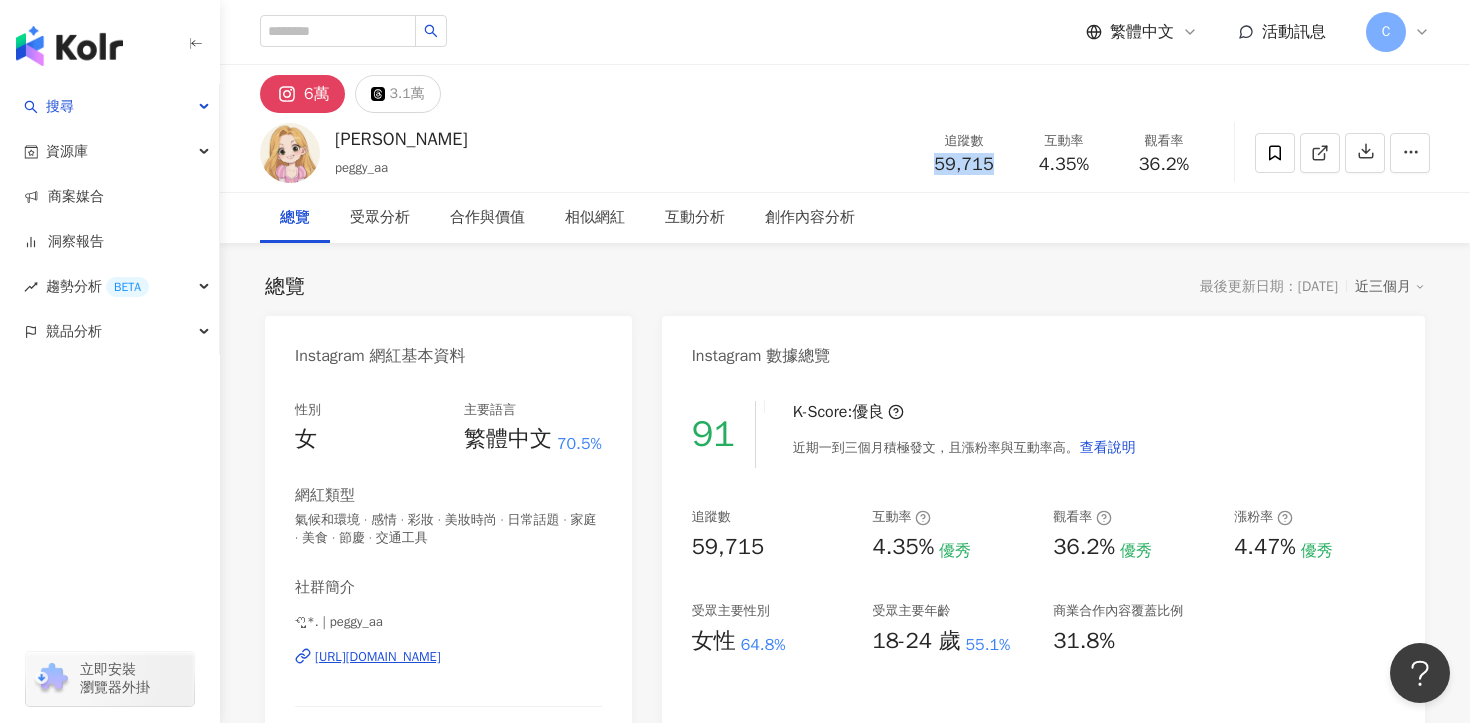 drag, startPoint x: 1001, startPoint y: 162, endPoint x: 935, endPoint y: 162, distance: 66 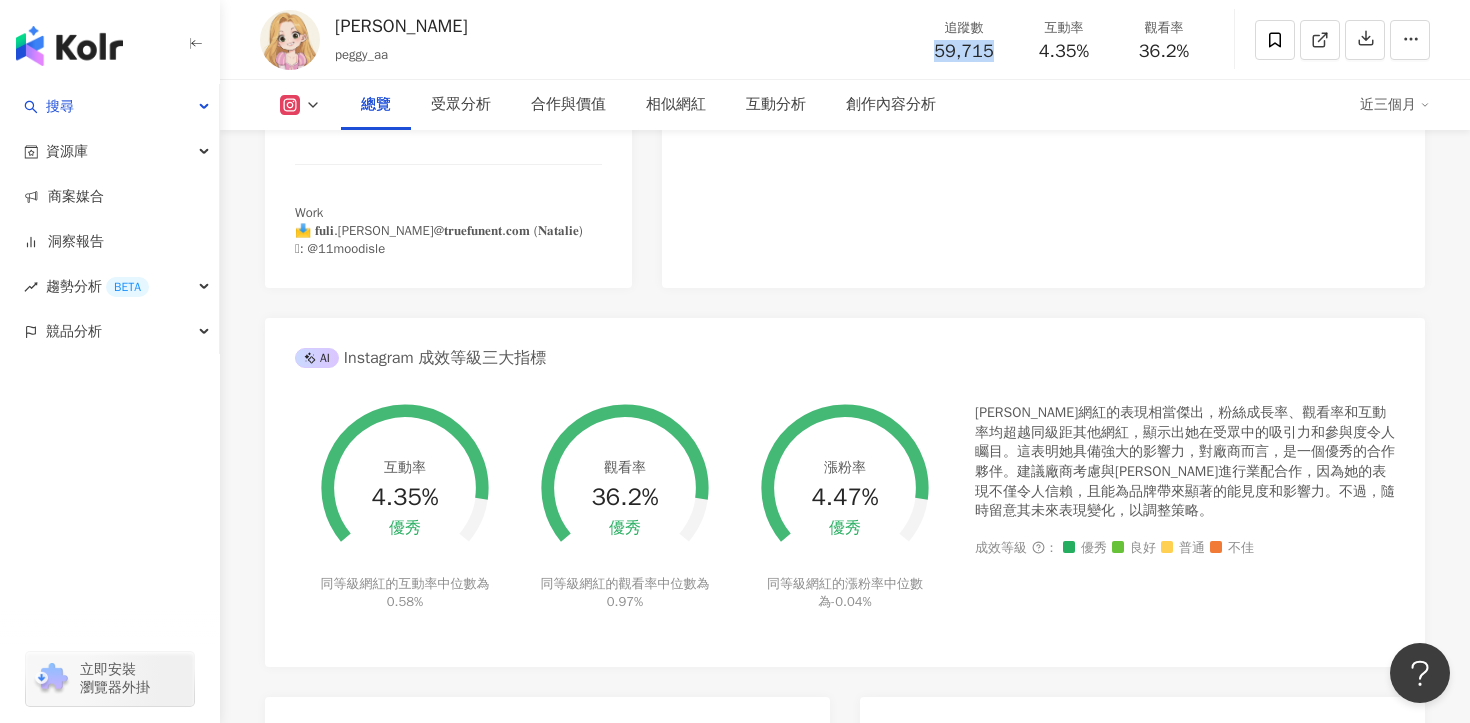 scroll, scrollTop: 546, scrollLeft: 0, axis: vertical 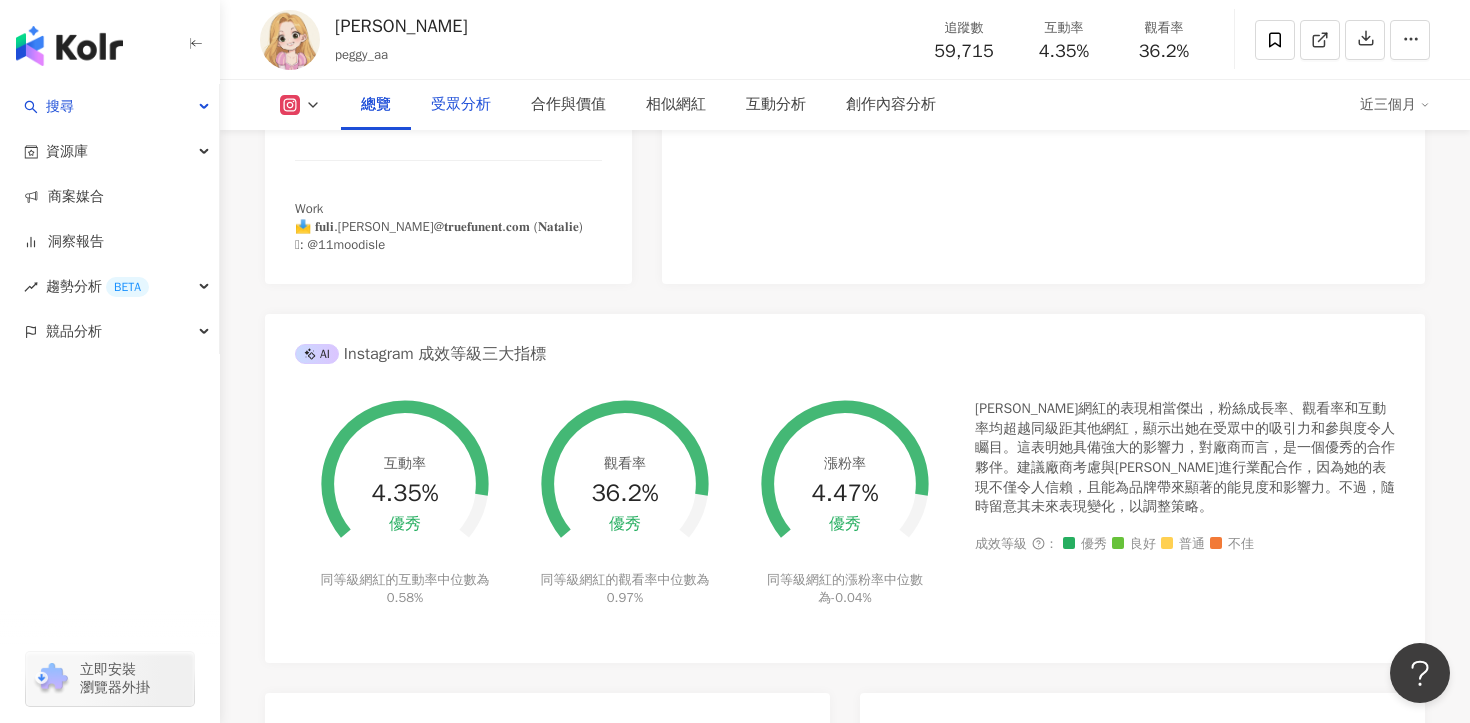 click on "受眾分析" at bounding box center (461, 105) 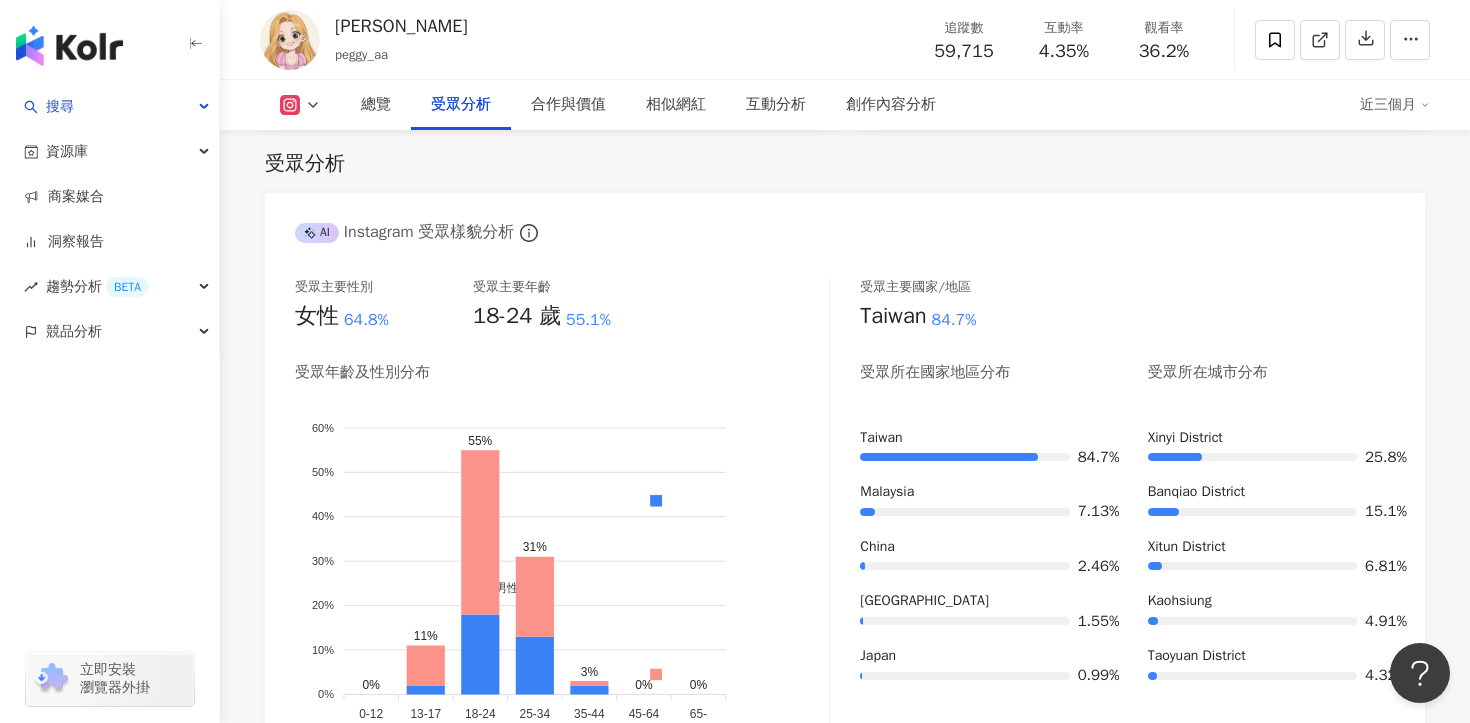 scroll, scrollTop: 1822, scrollLeft: 0, axis: vertical 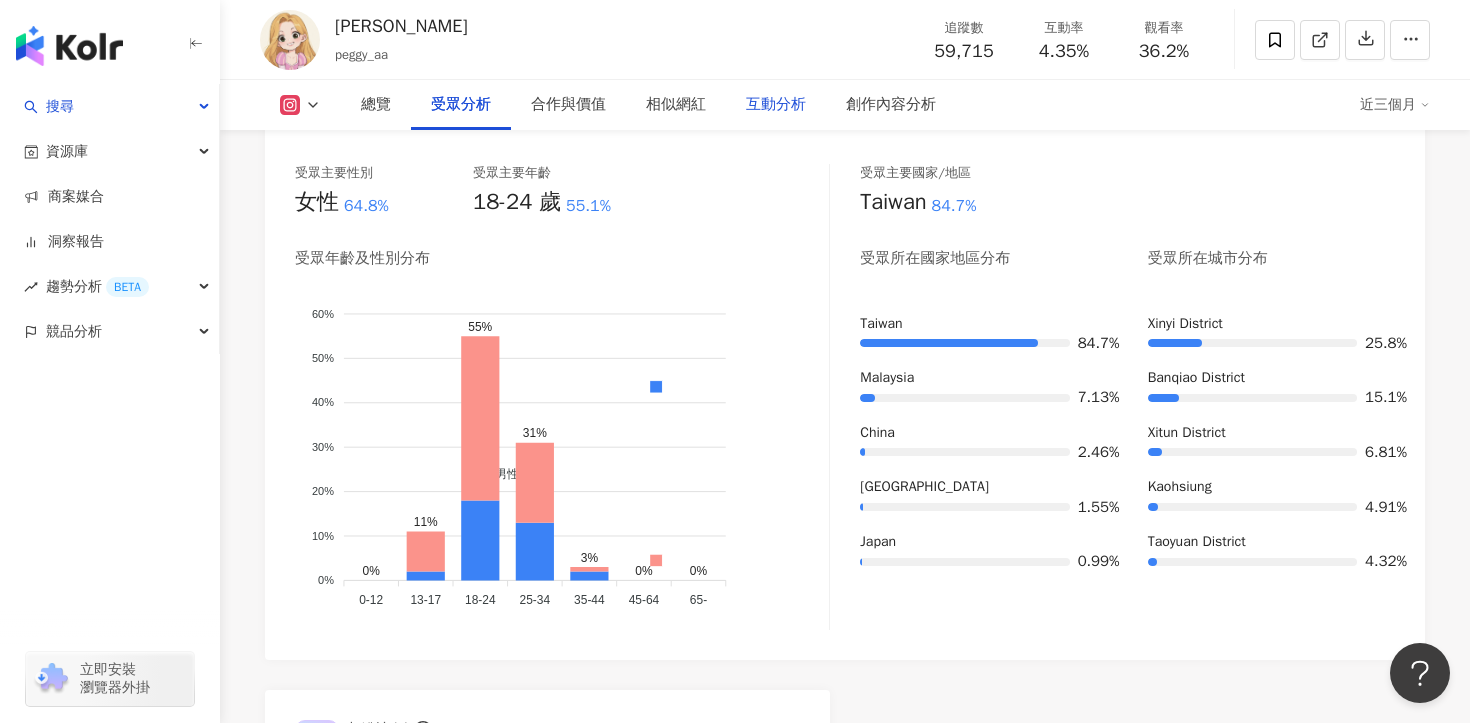 click on "互動分析" at bounding box center [776, 105] 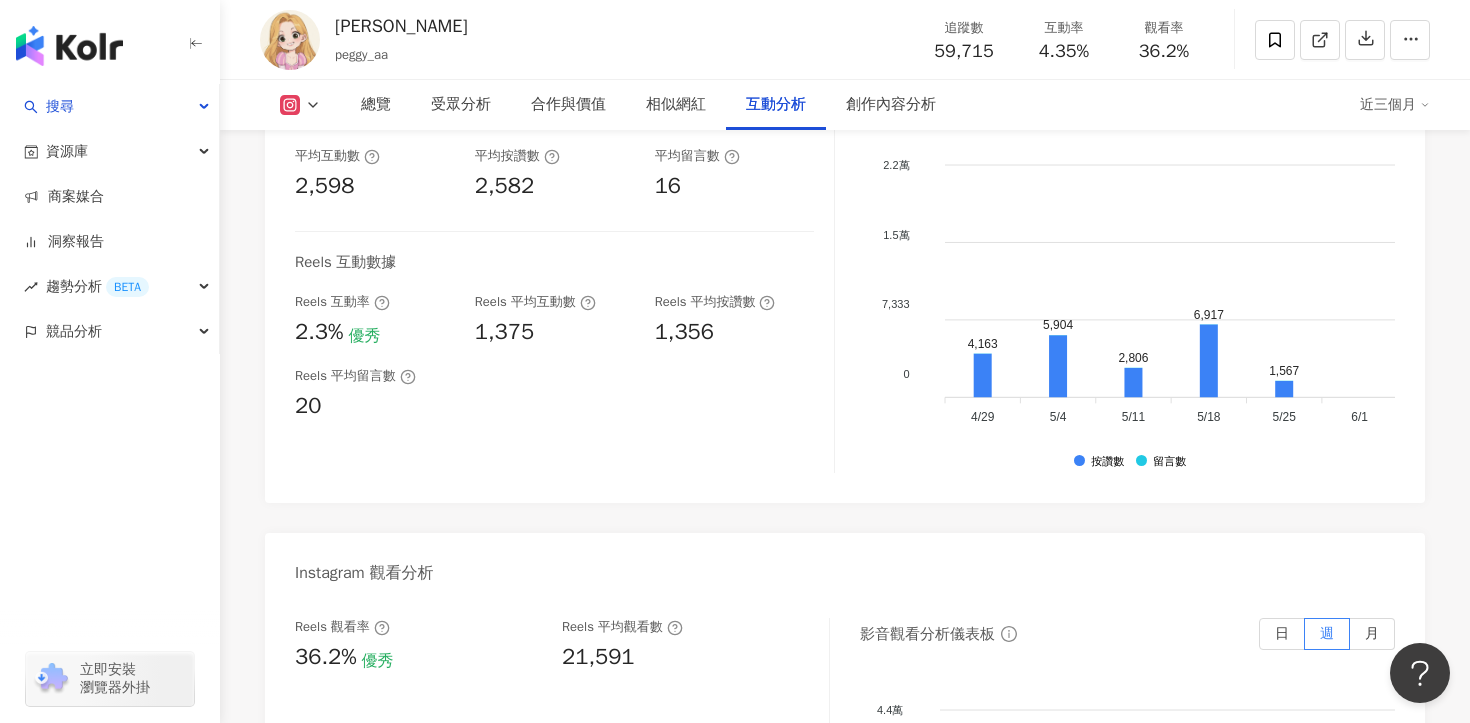 scroll, scrollTop: 3926, scrollLeft: 0, axis: vertical 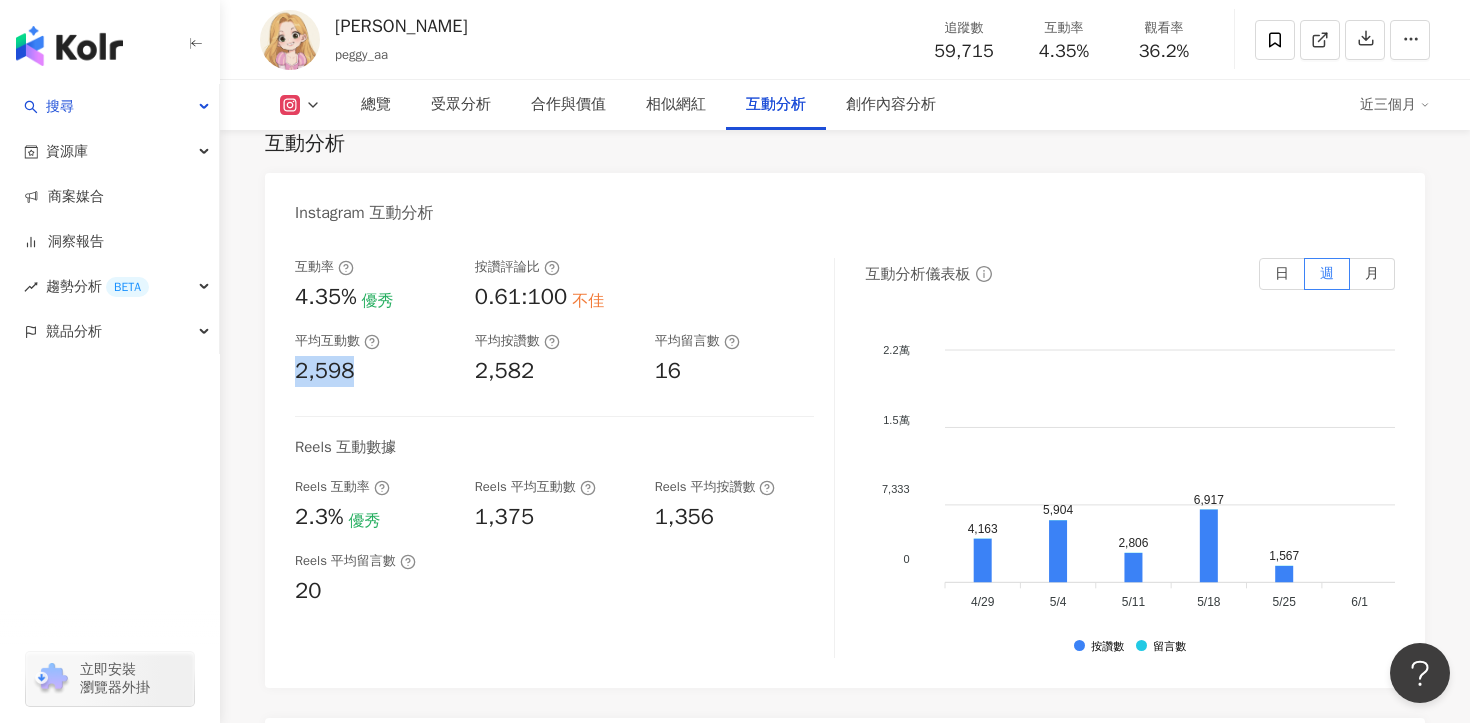 drag, startPoint x: 374, startPoint y: 398, endPoint x: 275, endPoint y: 398, distance: 99 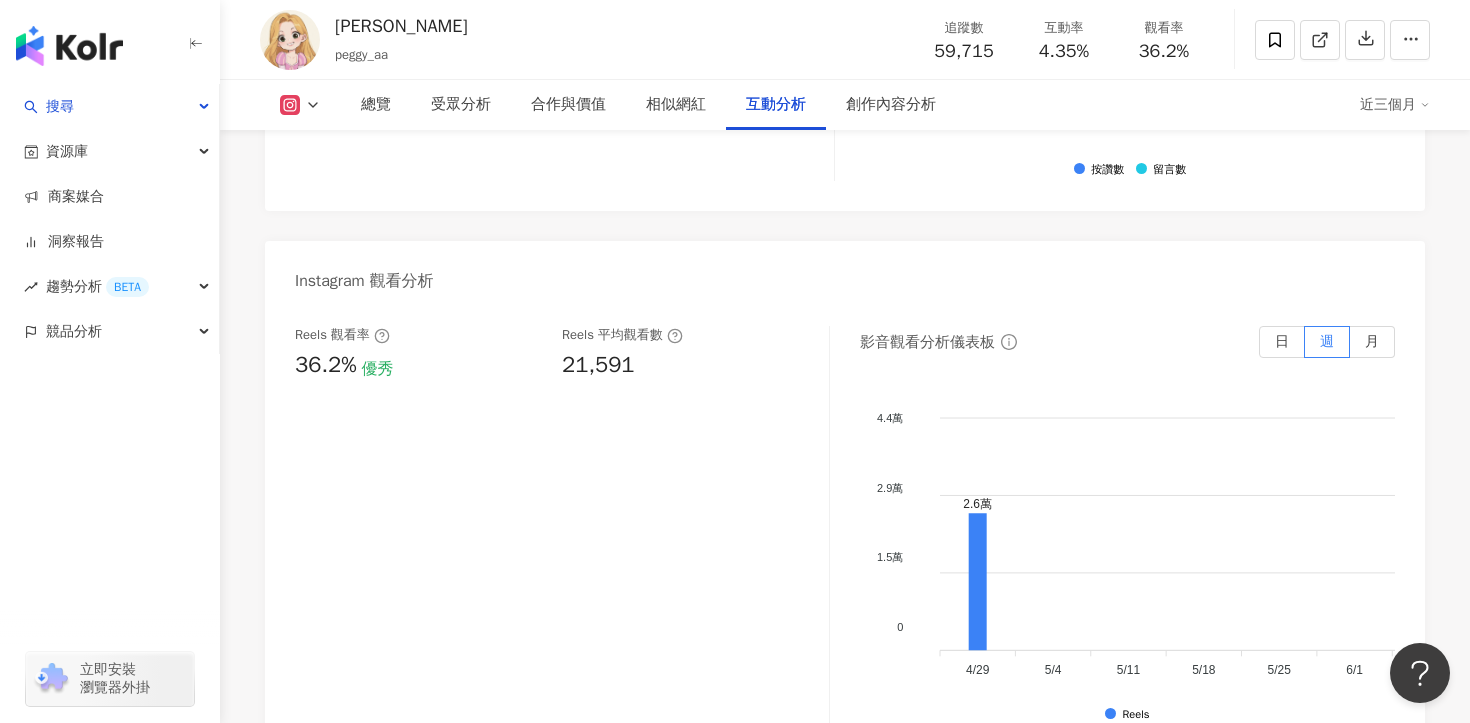 scroll, scrollTop: 4474, scrollLeft: 0, axis: vertical 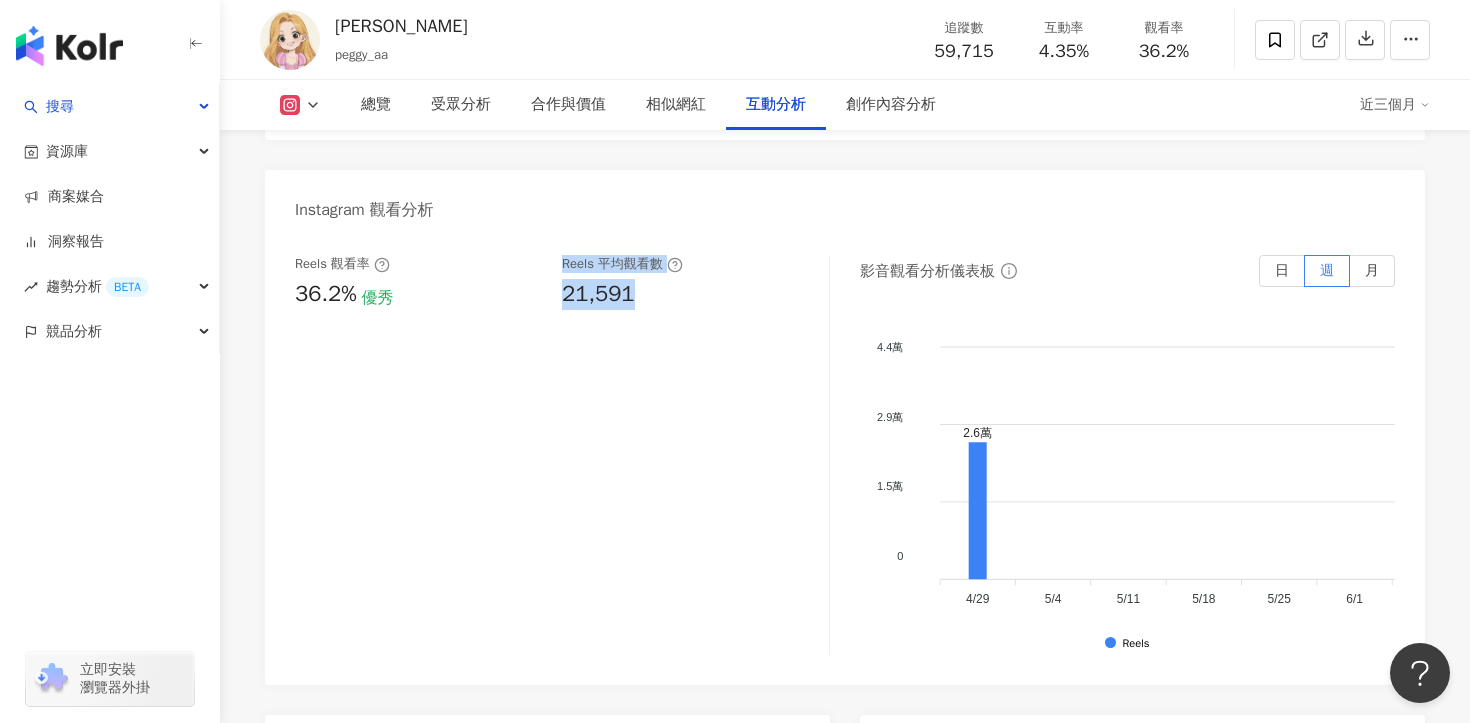 drag, startPoint x: 628, startPoint y: 318, endPoint x: 514, endPoint y: 318, distance: 114 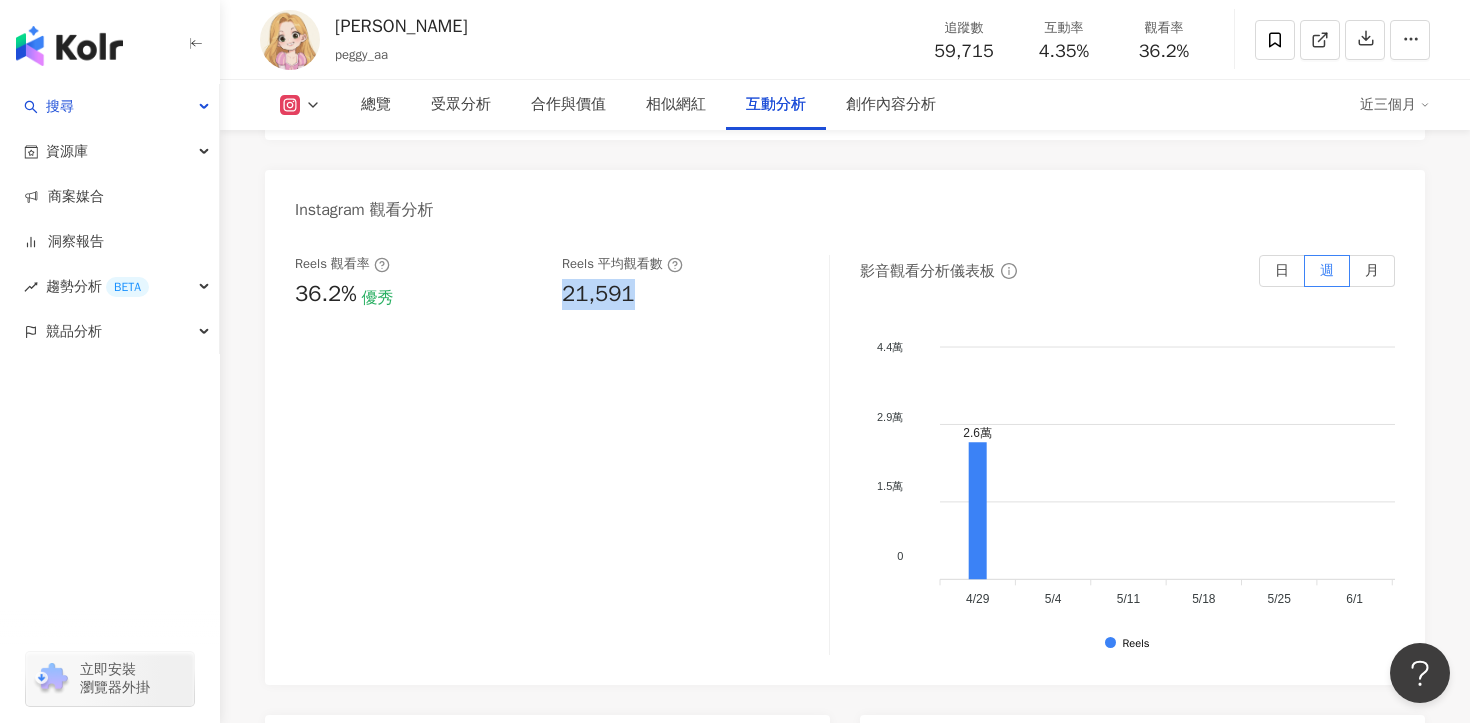 click on "21,591" at bounding box center (598, 294) 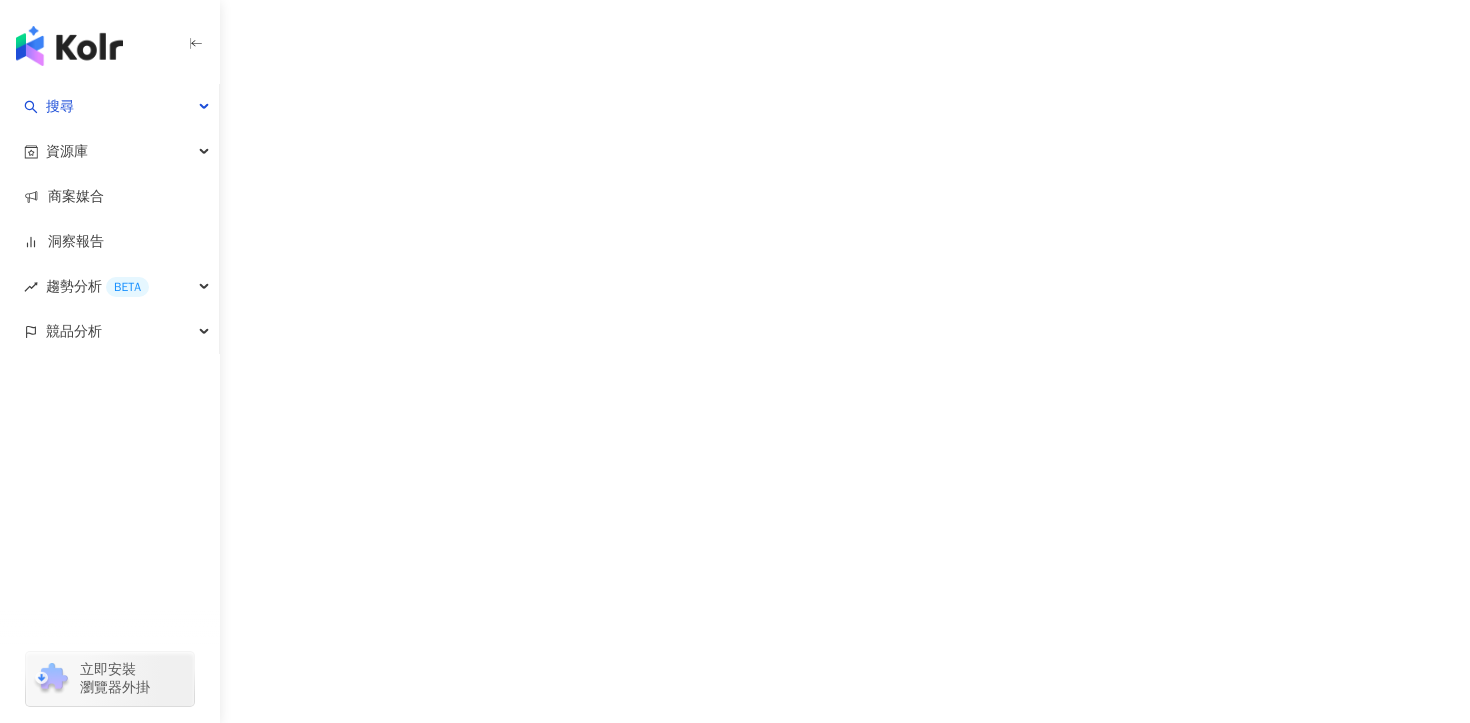 scroll, scrollTop: 0, scrollLeft: 0, axis: both 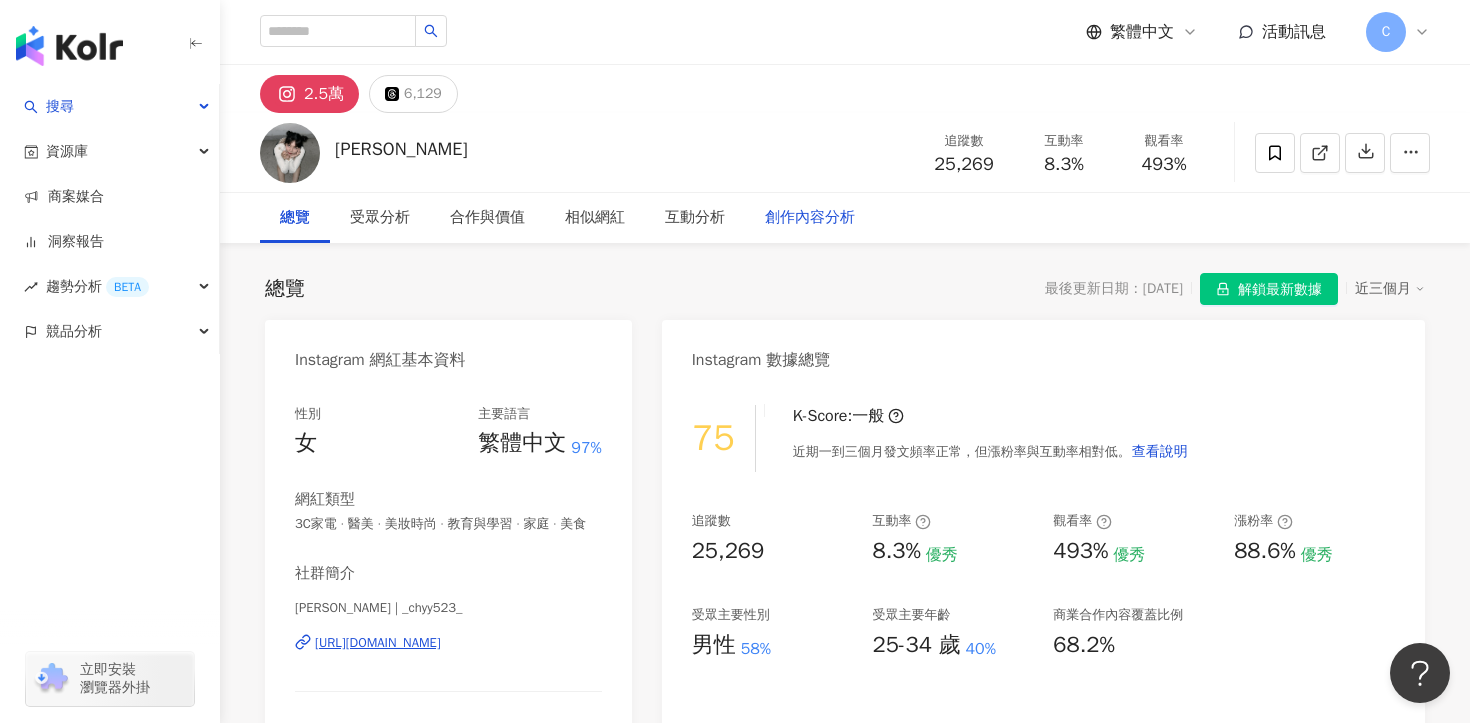 click on "創作內容分析" at bounding box center [810, 218] 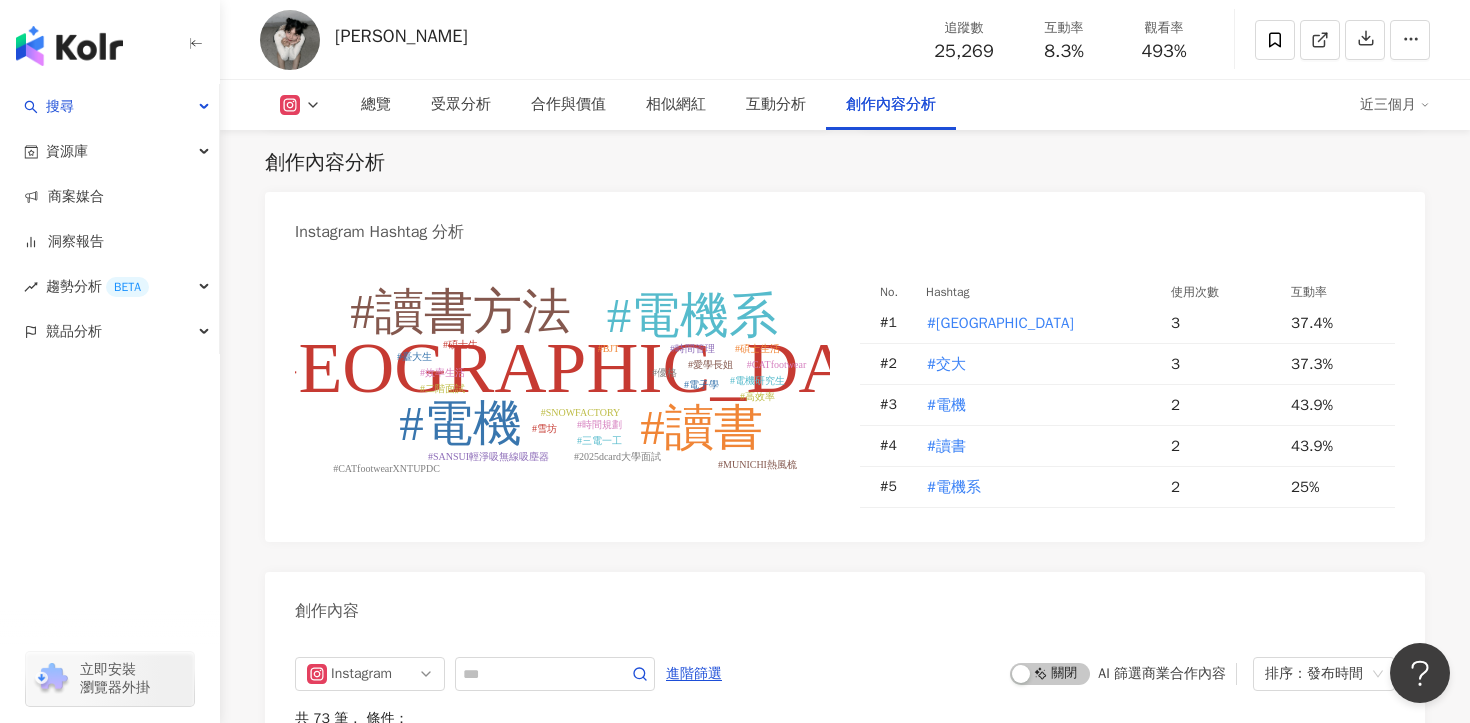 scroll, scrollTop: 5832, scrollLeft: 0, axis: vertical 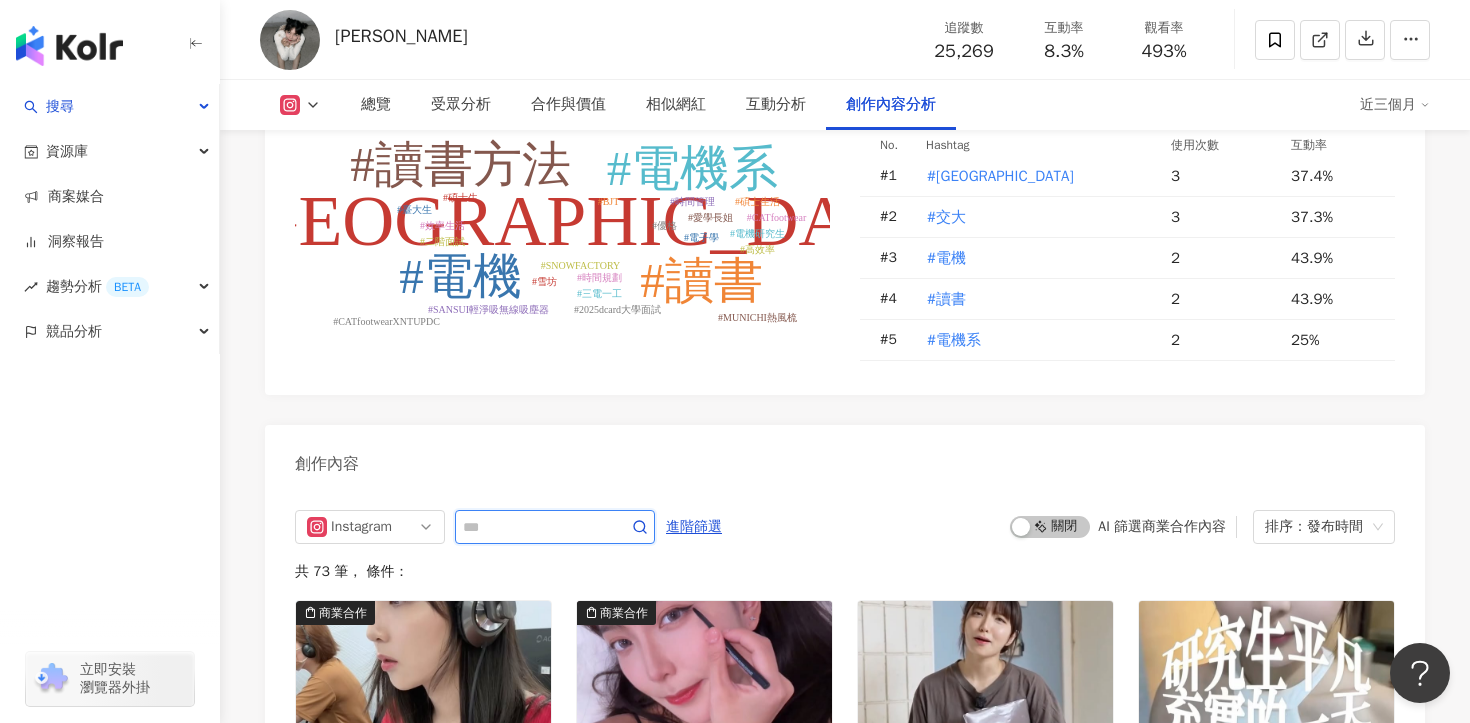 click at bounding box center (533, 527) 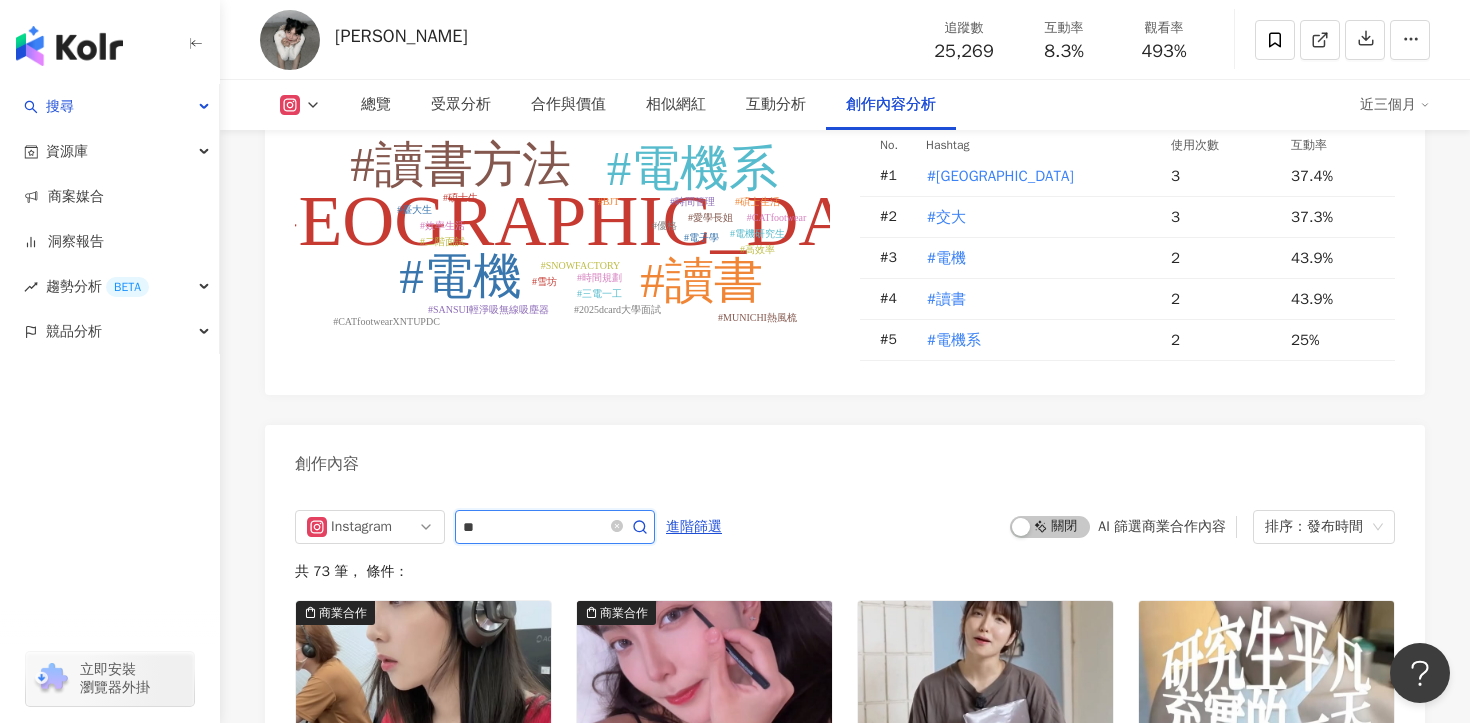 type on "**" 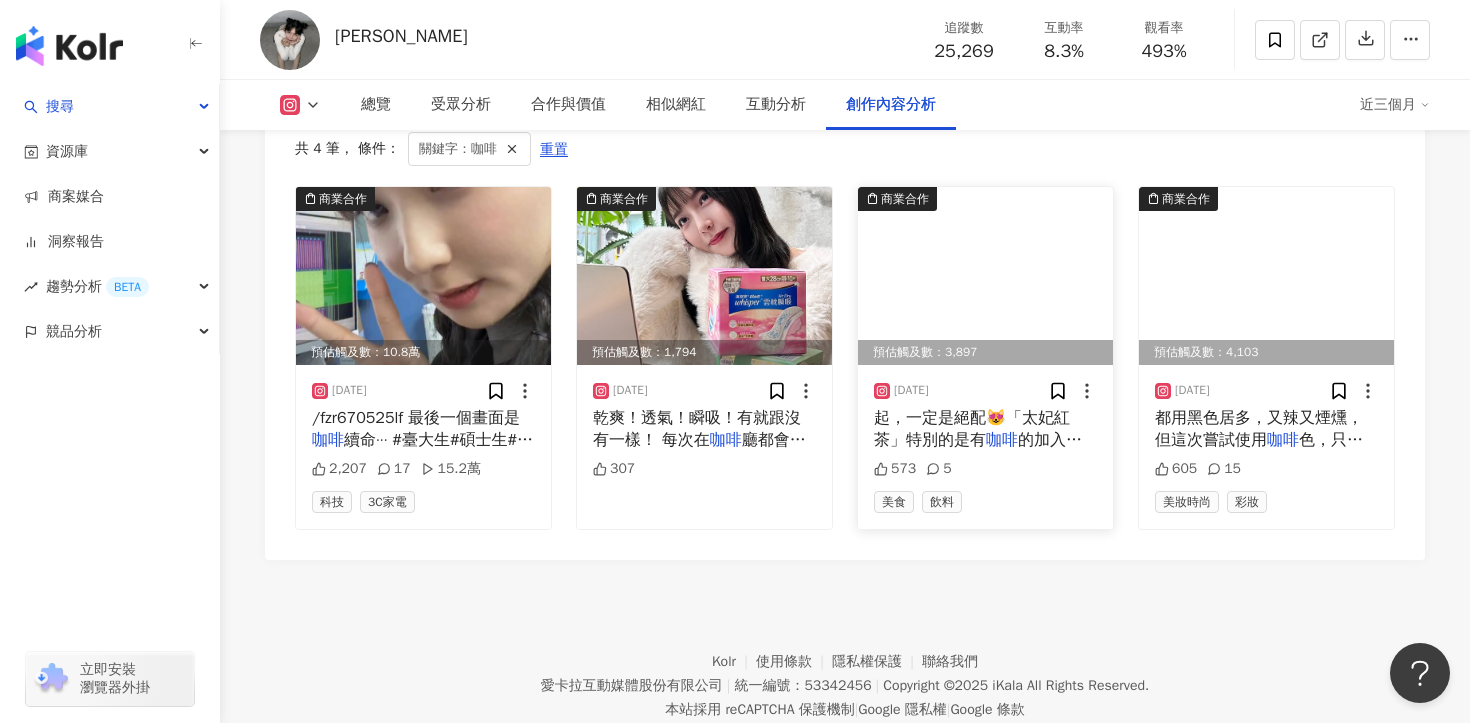 scroll, scrollTop: 6288, scrollLeft: 0, axis: vertical 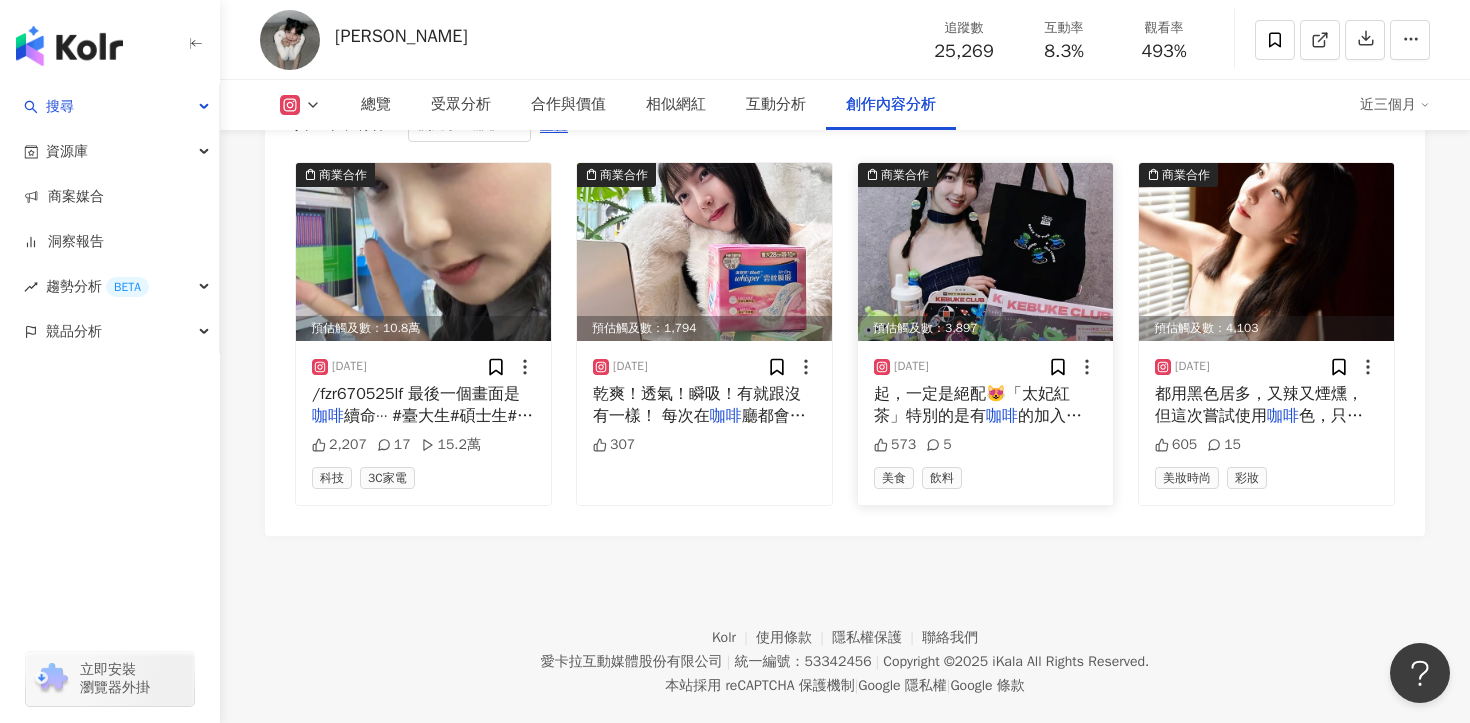 click on "起，一定是絕配😻「太妃紅茶」特別的是有 咖啡 的加入～用頂級熟成紅茶和日本UCC咖" at bounding box center (985, 405) 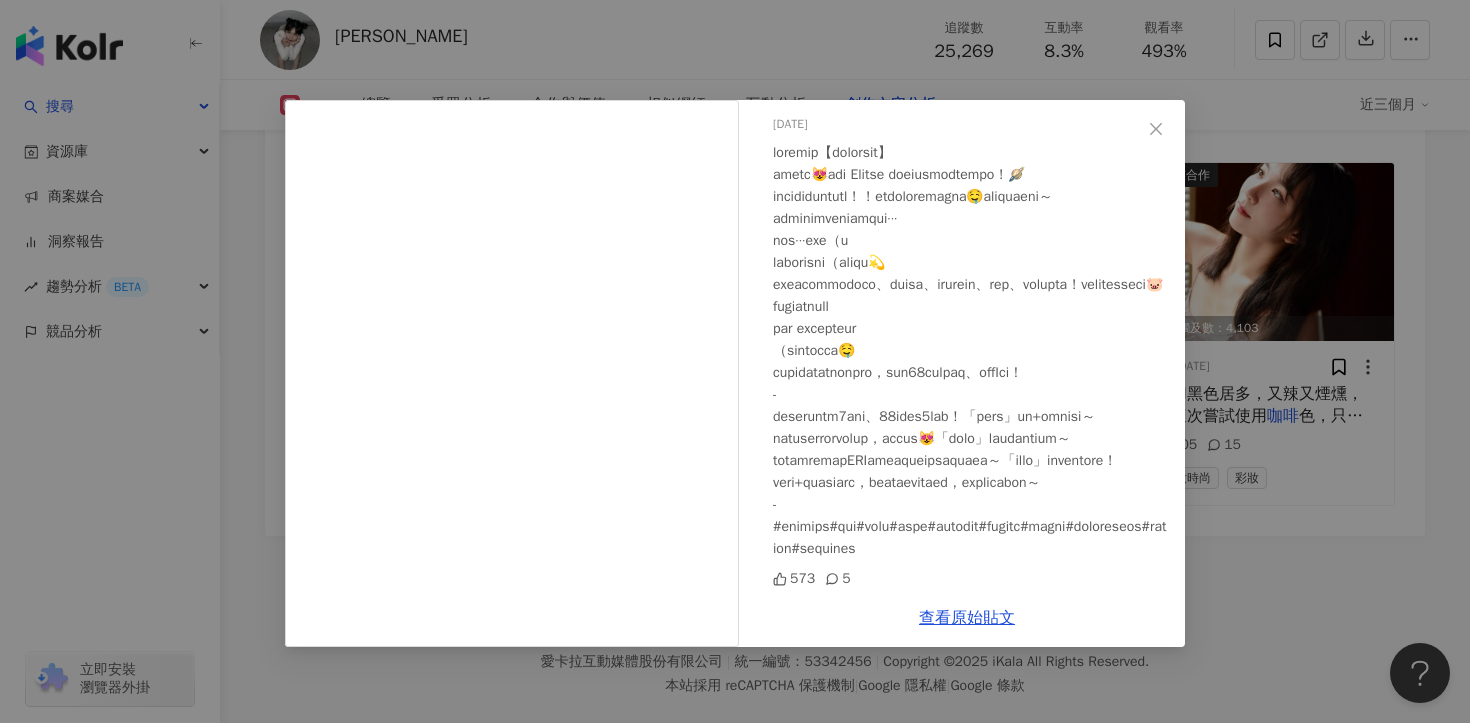scroll, scrollTop: 197, scrollLeft: 0, axis: vertical 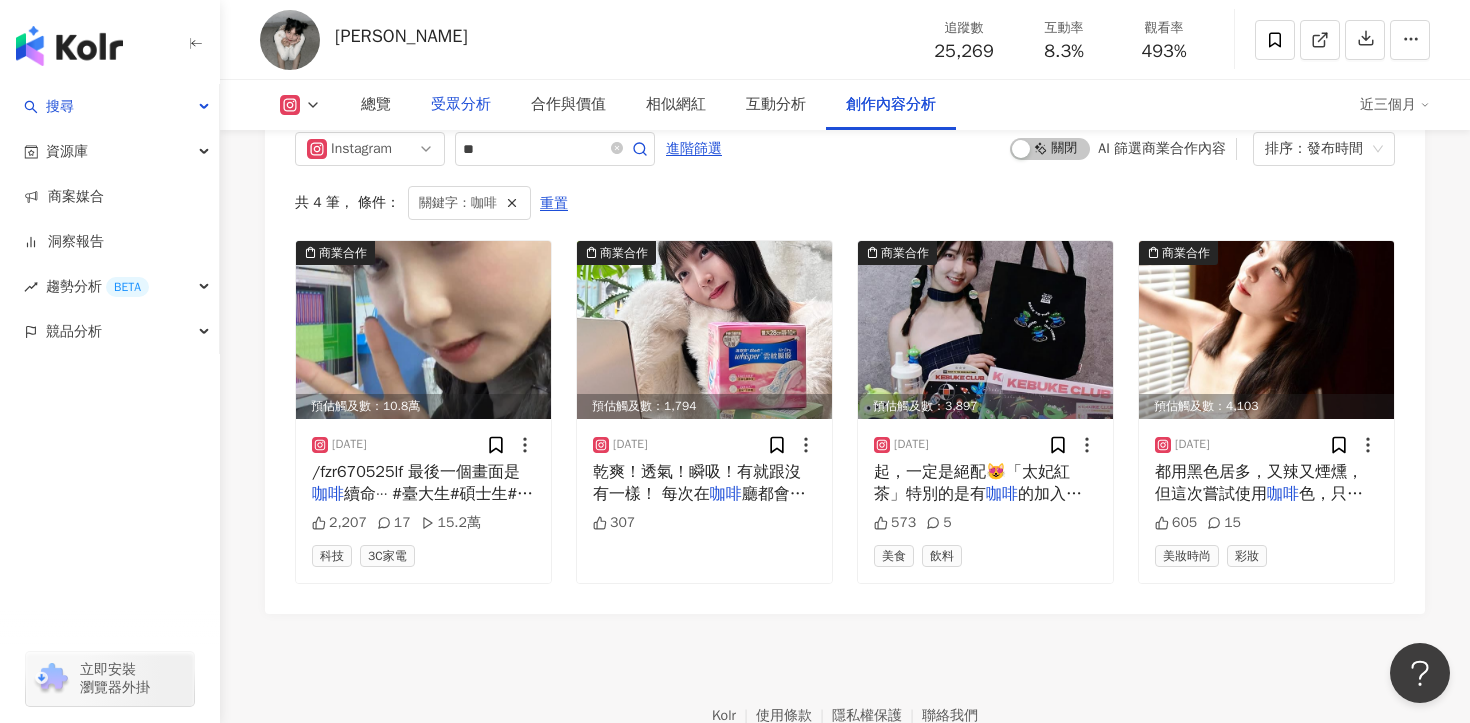 click on "受眾分析" at bounding box center [461, 105] 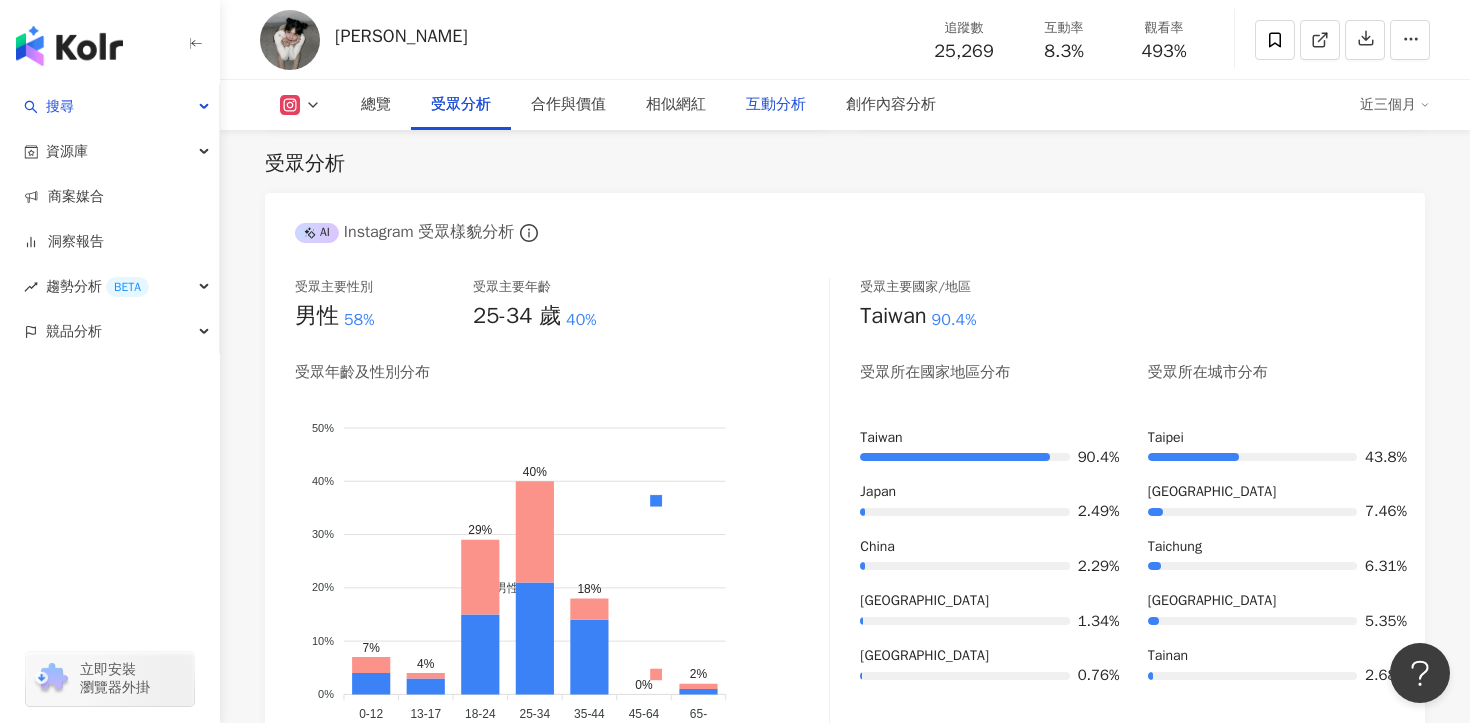 click on "互動分析" at bounding box center [776, 105] 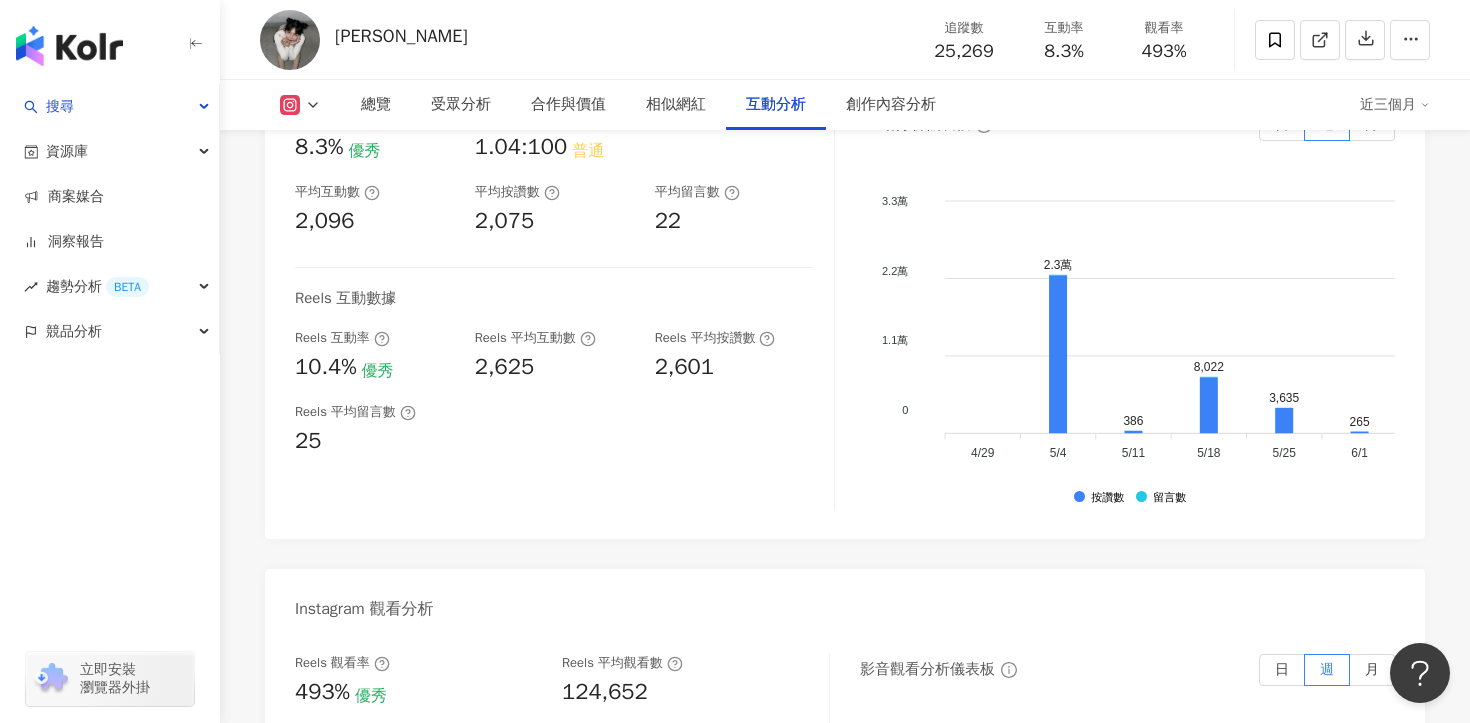 scroll, scrollTop: 4093, scrollLeft: 0, axis: vertical 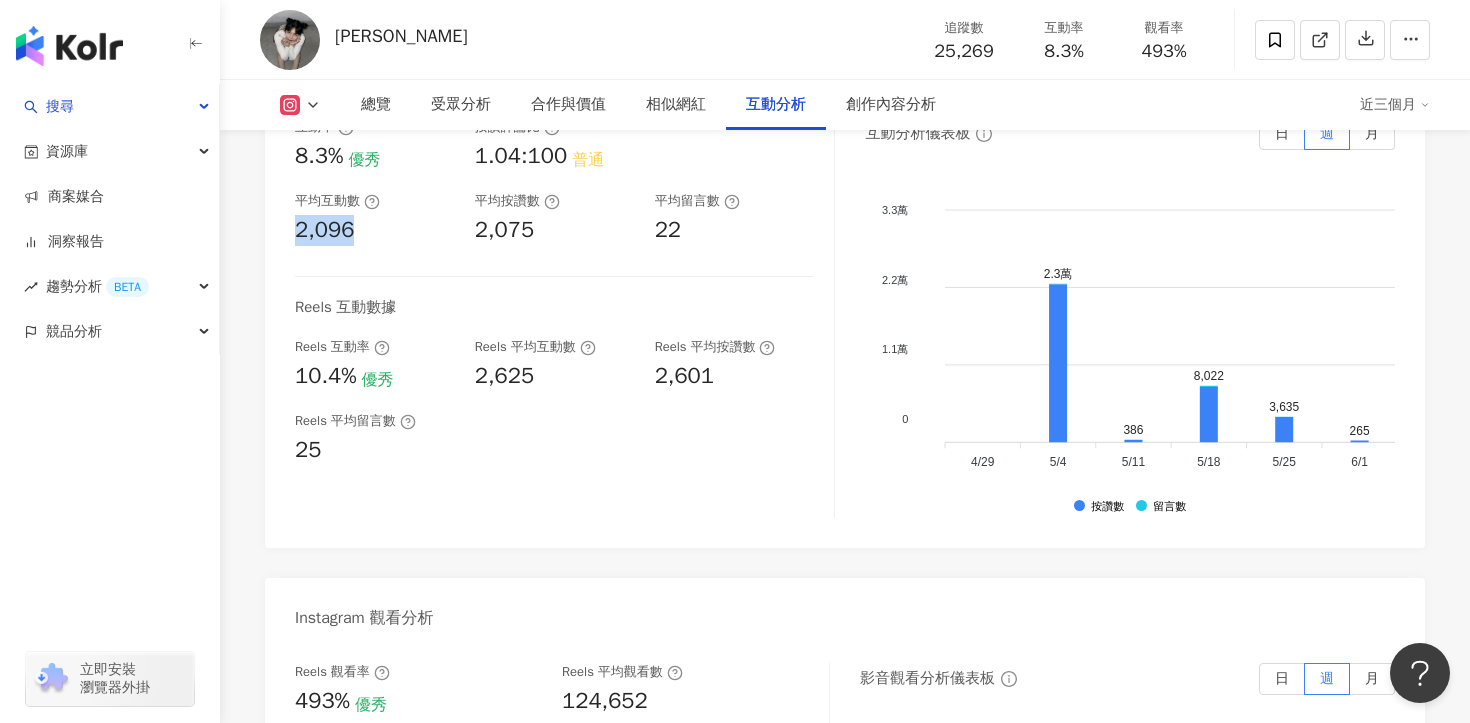 drag, startPoint x: 360, startPoint y: 235, endPoint x: 295, endPoint y: 235, distance: 65 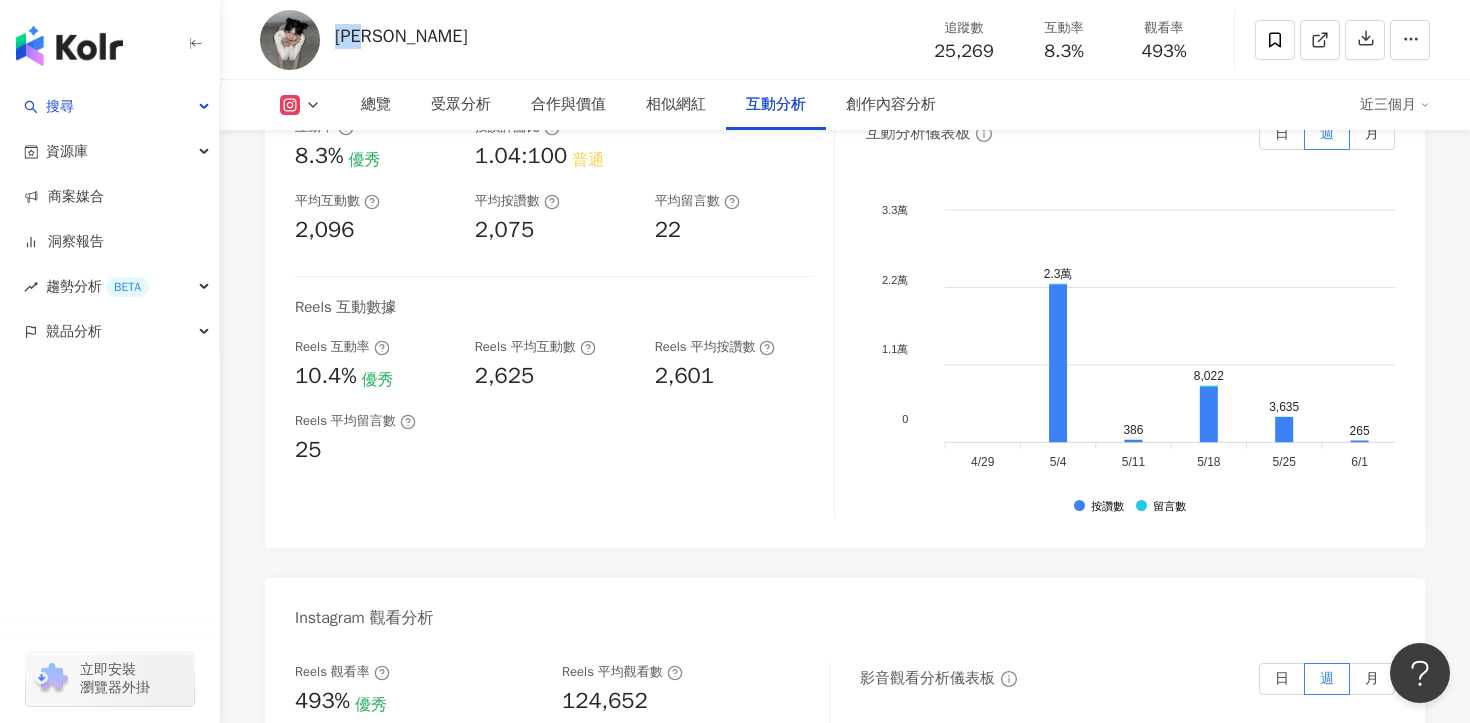 drag, startPoint x: 340, startPoint y: 36, endPoint x: 409, endPoint y: 36, distance: 69 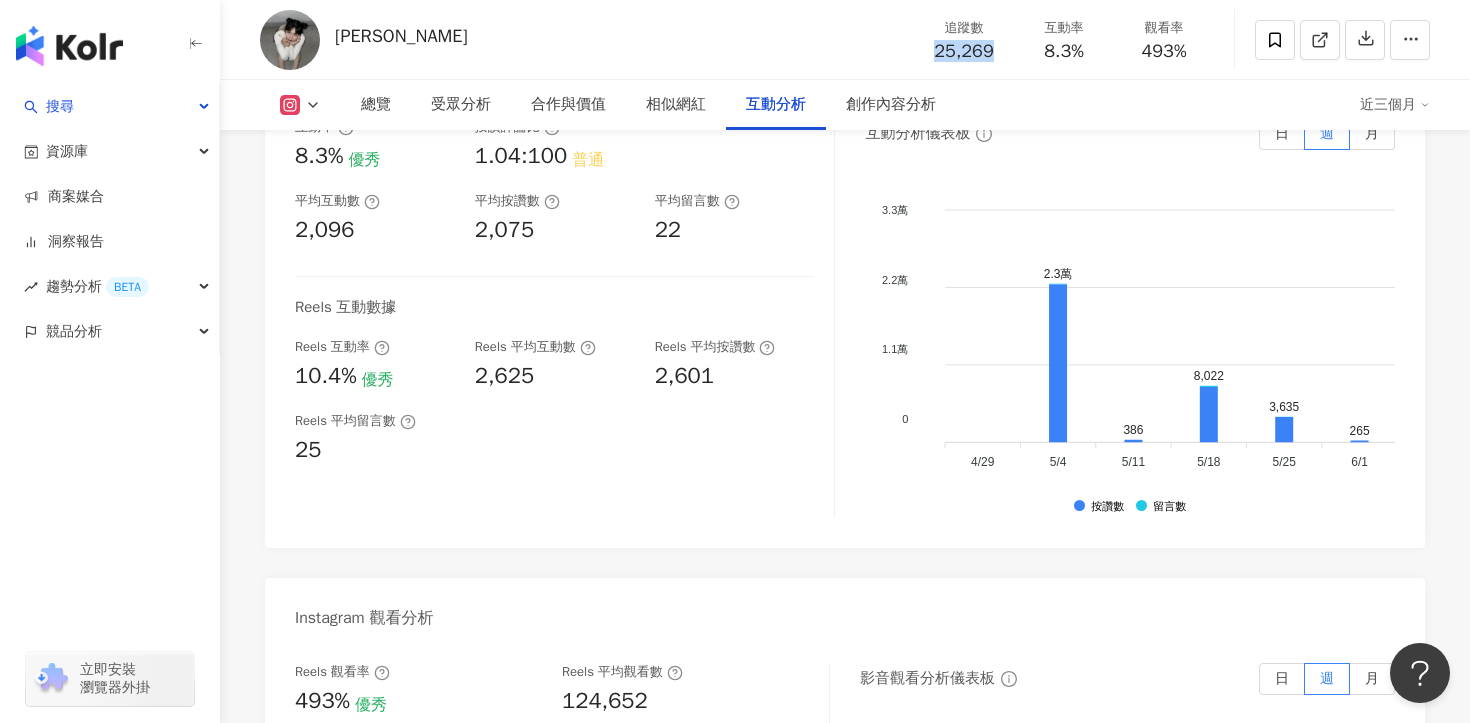 drag, startPoint x: 932, startPoint y: 52, endPoint x: 998, endPoint y: 52, distance: 66 